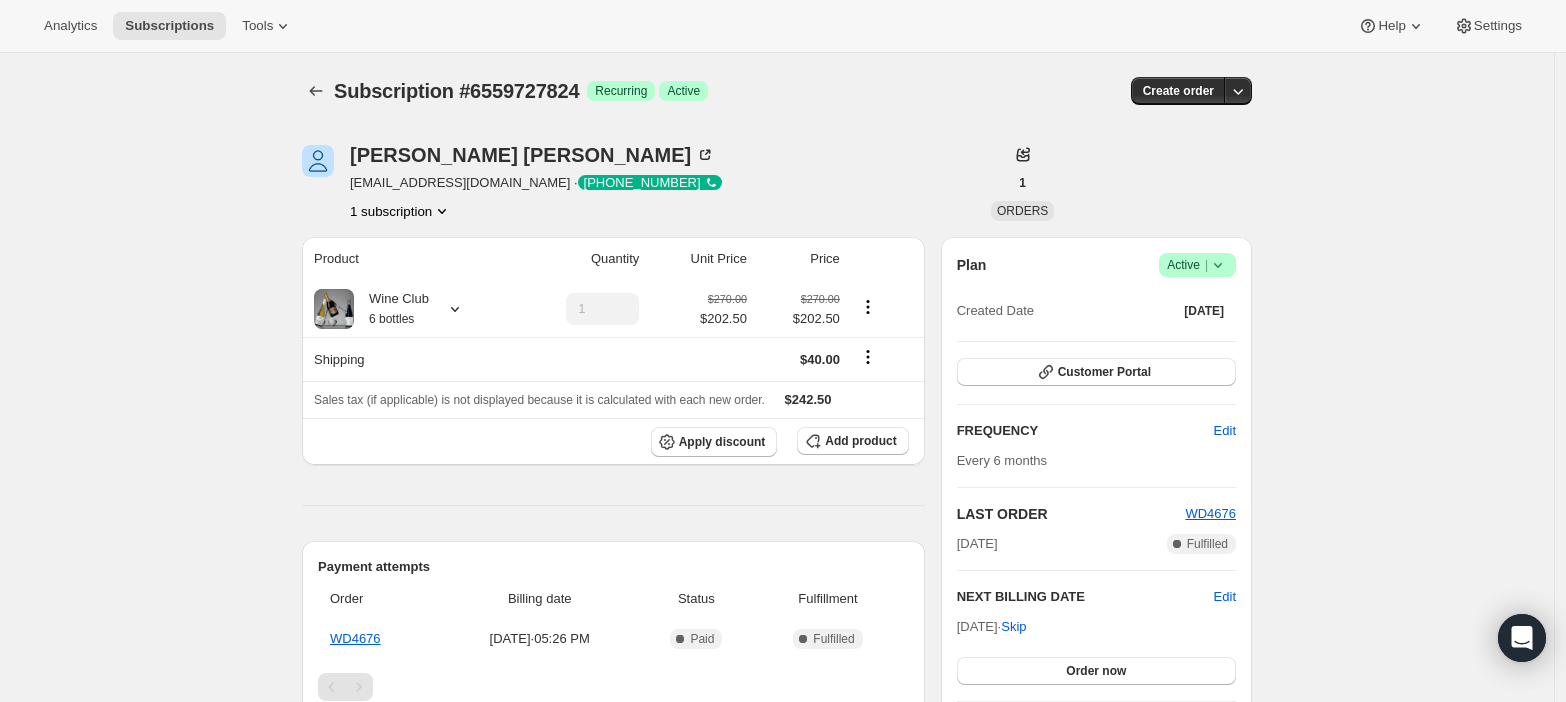 scroll, scrollTop: 3, scrollLeft: 0, axis: vertical 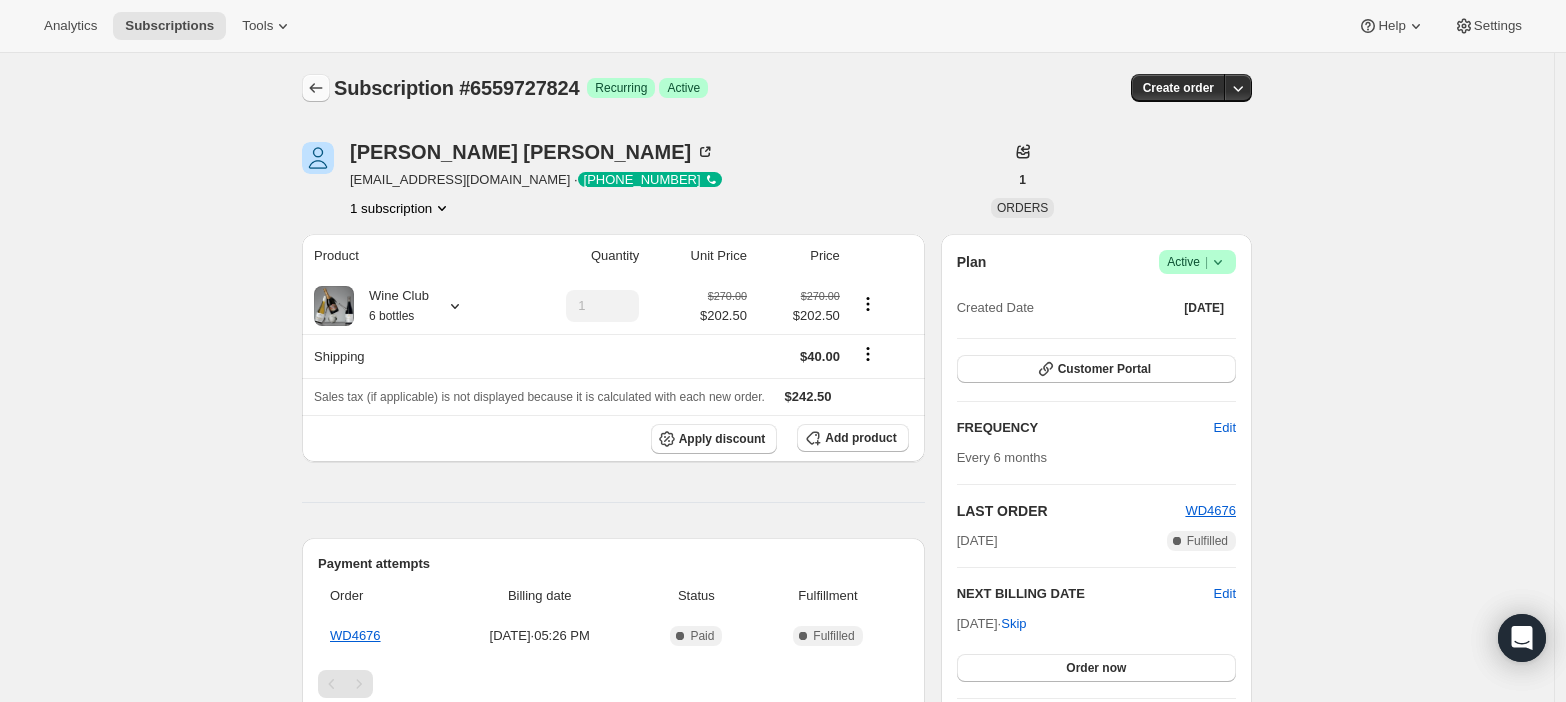 click 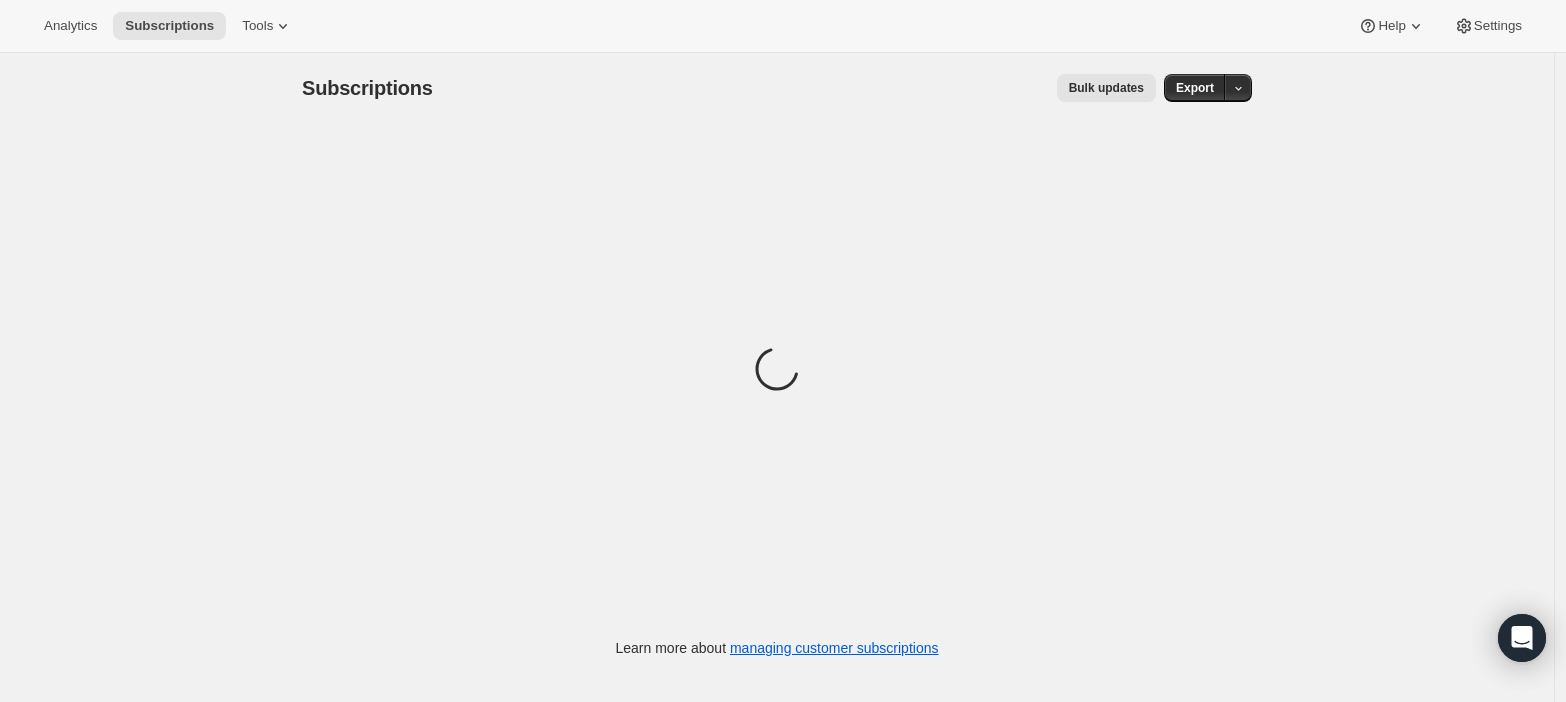 scroll, scrollTop: 0, scrollLeft: 0, axis: both 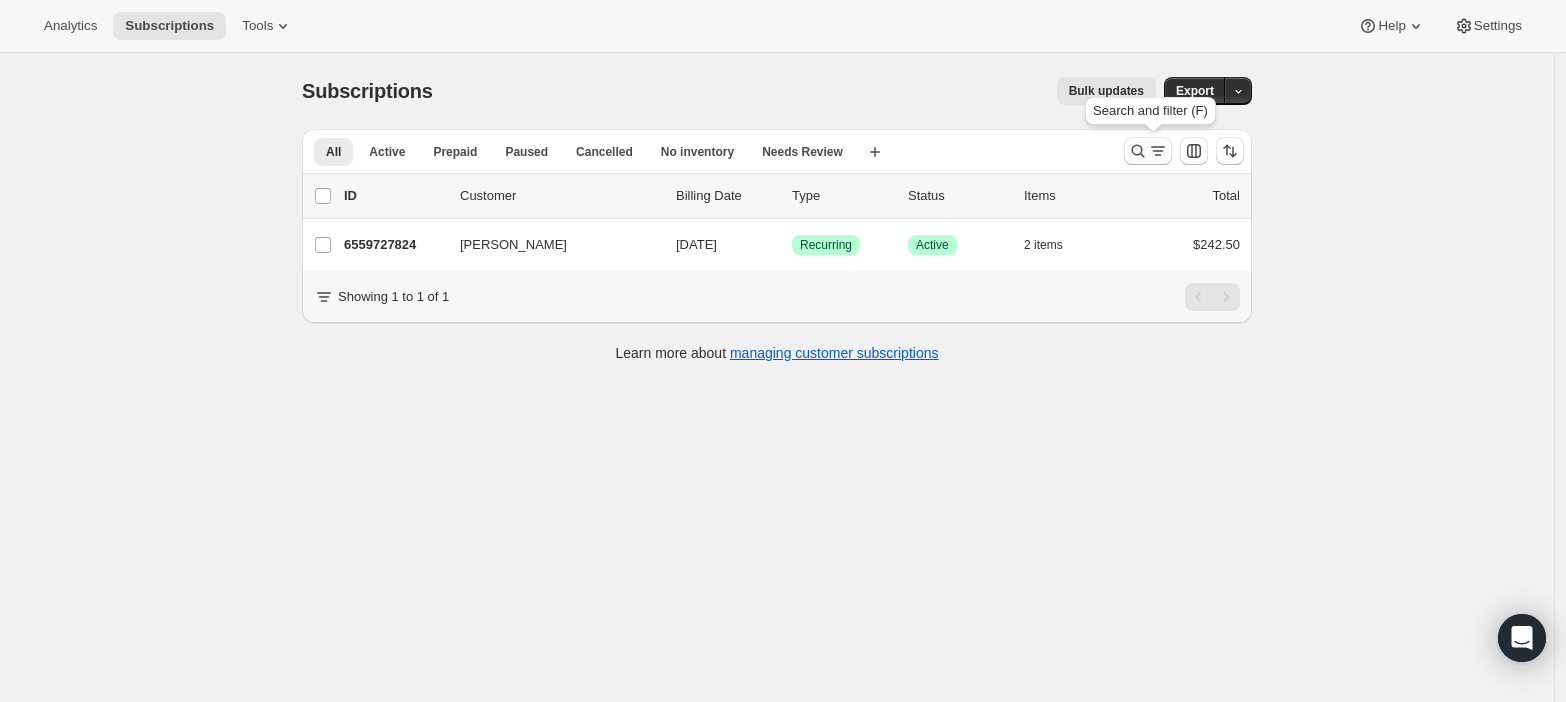 click 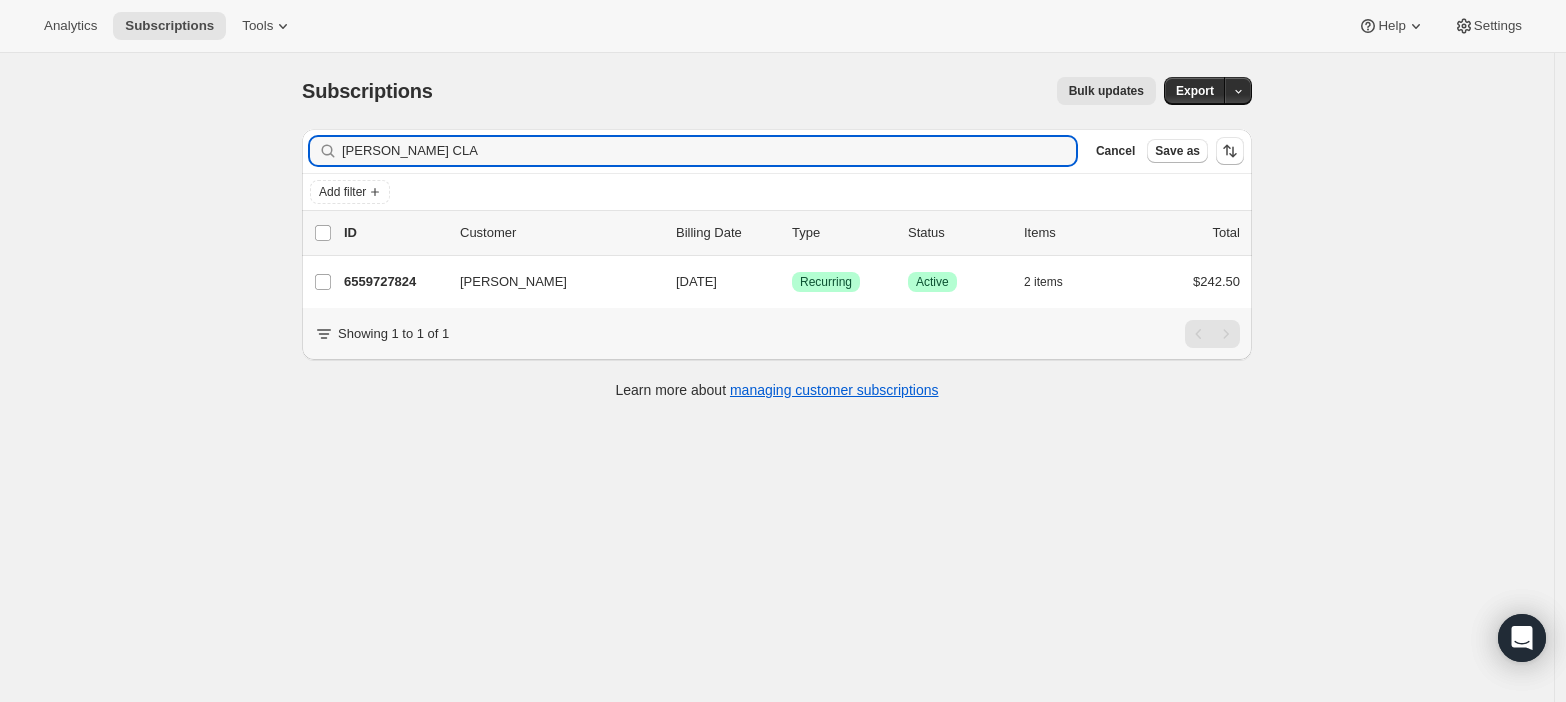 drag, startPoint x: 446, startPoint y: 155, endPoint x: 37, endPoint y: 130, distance: 409.76334 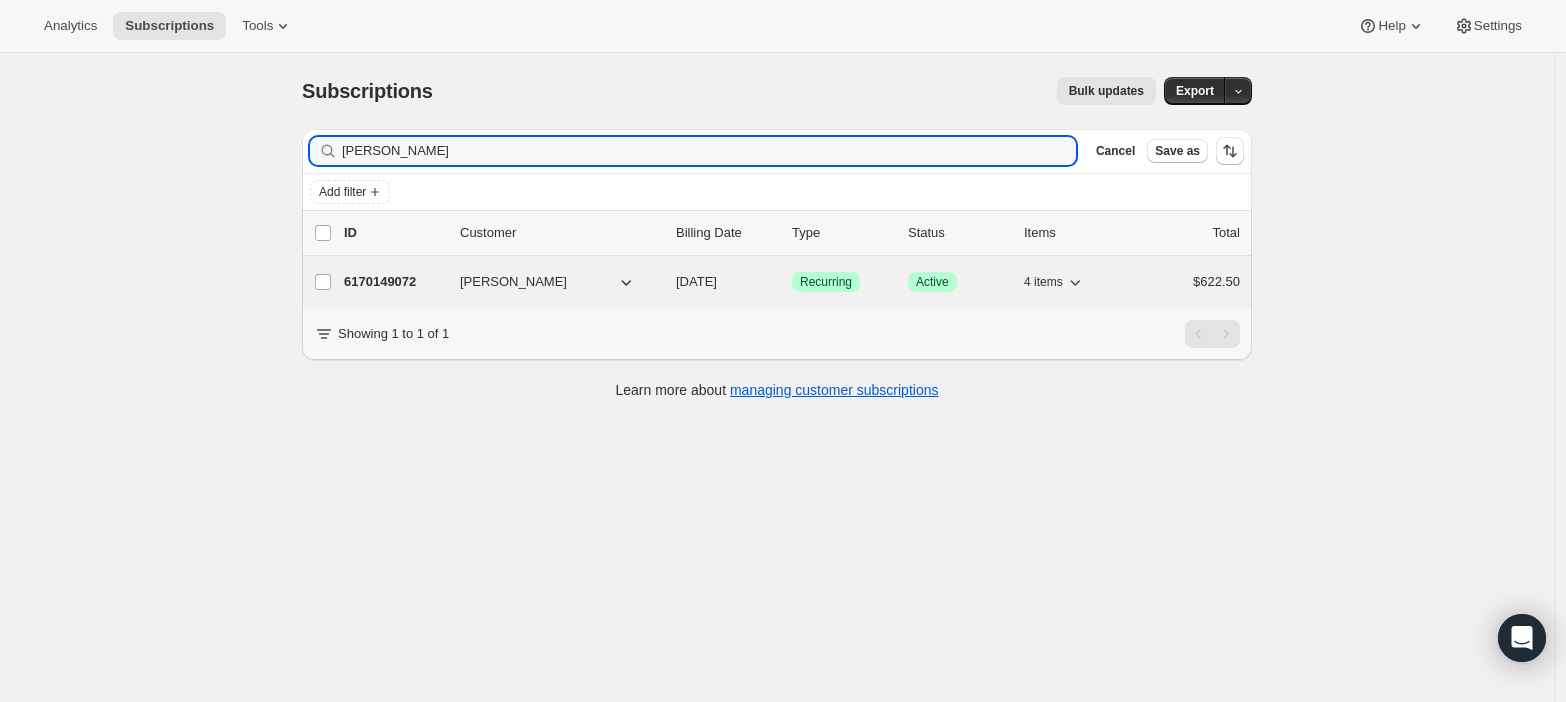 type on "[PERSON_NAME]" 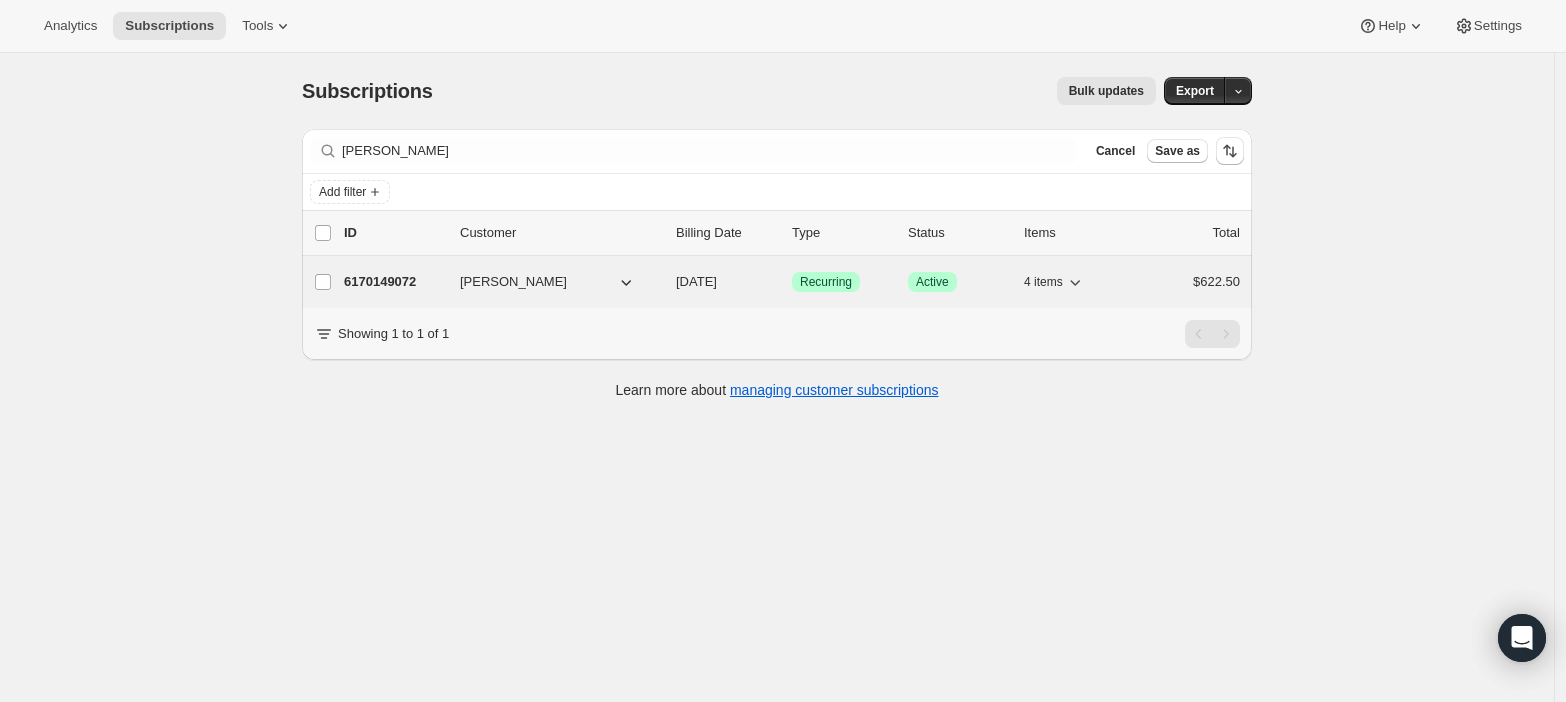 click on "[PERSON_NAME]" at bounding box center [513, 282] 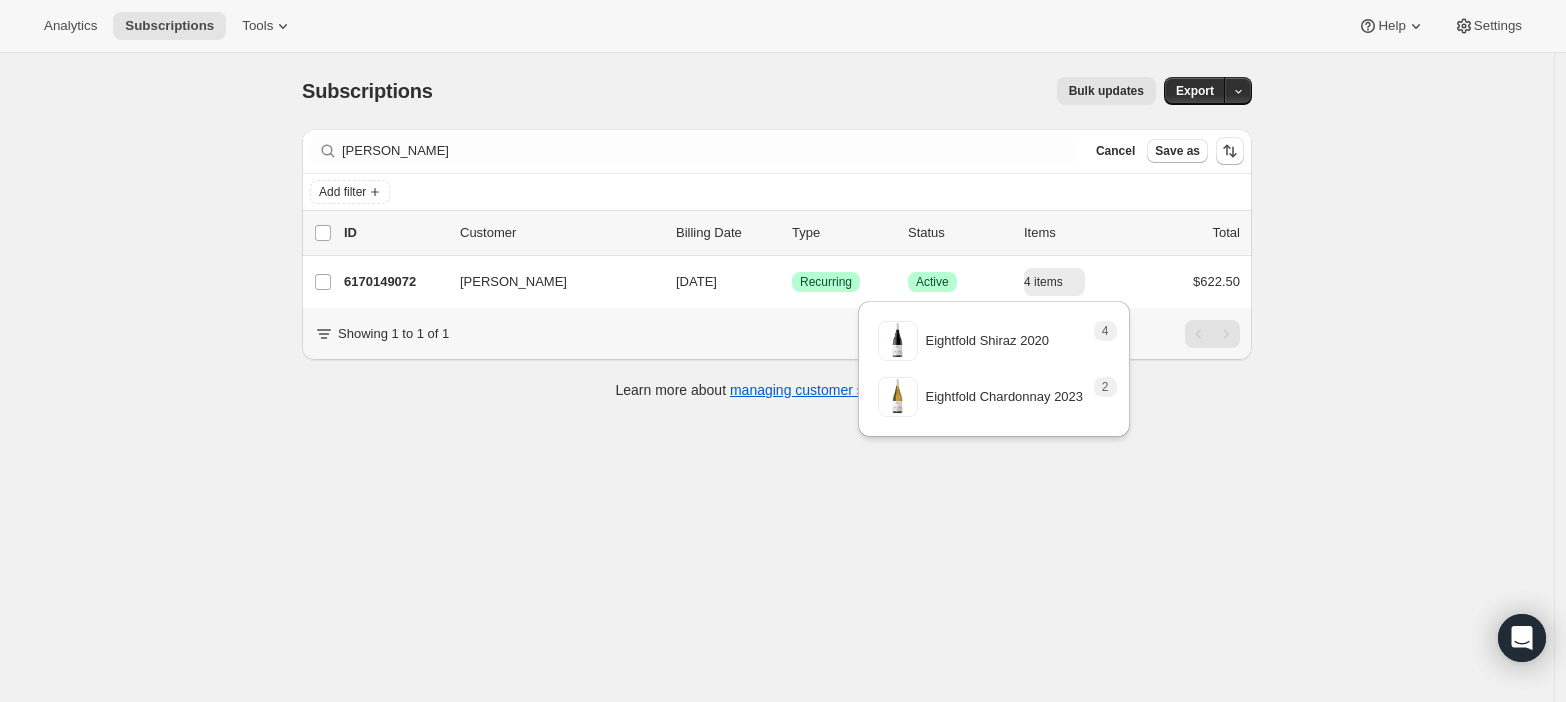 click on "Subscriptions. This page is ready Subscriptions Bulk updates More actions Bulk updates Export Filter subscribers LUKE TURNER Clear Cancel Save as Add filter   0 selected Update next billing date Change status Showing 2 subscriptions Select all 2 subscriptions Showing 2 subscriptions Select Select all 2 subscriptions 0 selected list header ID Customer Billing Date Type Status Items Total Luke Turner 6170149072 Luke Turner 10/12/2025 Success Recurring Success Active 4   items $622.50 Showing 1 to 1 of 1 Learn more about   managing customer subscriptions" at bounding box center (777, 404) 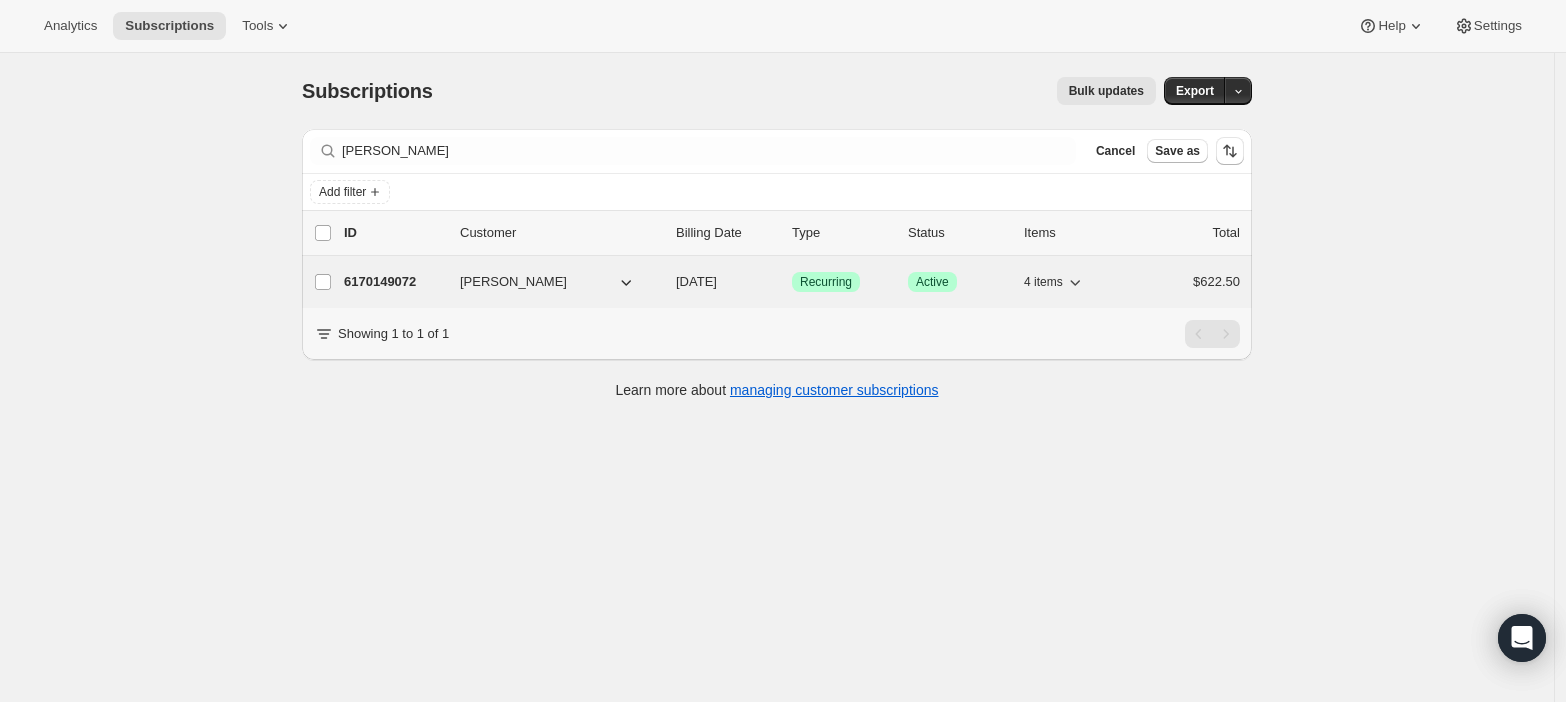 click on "Recurring" at bounding box center (826, 282) 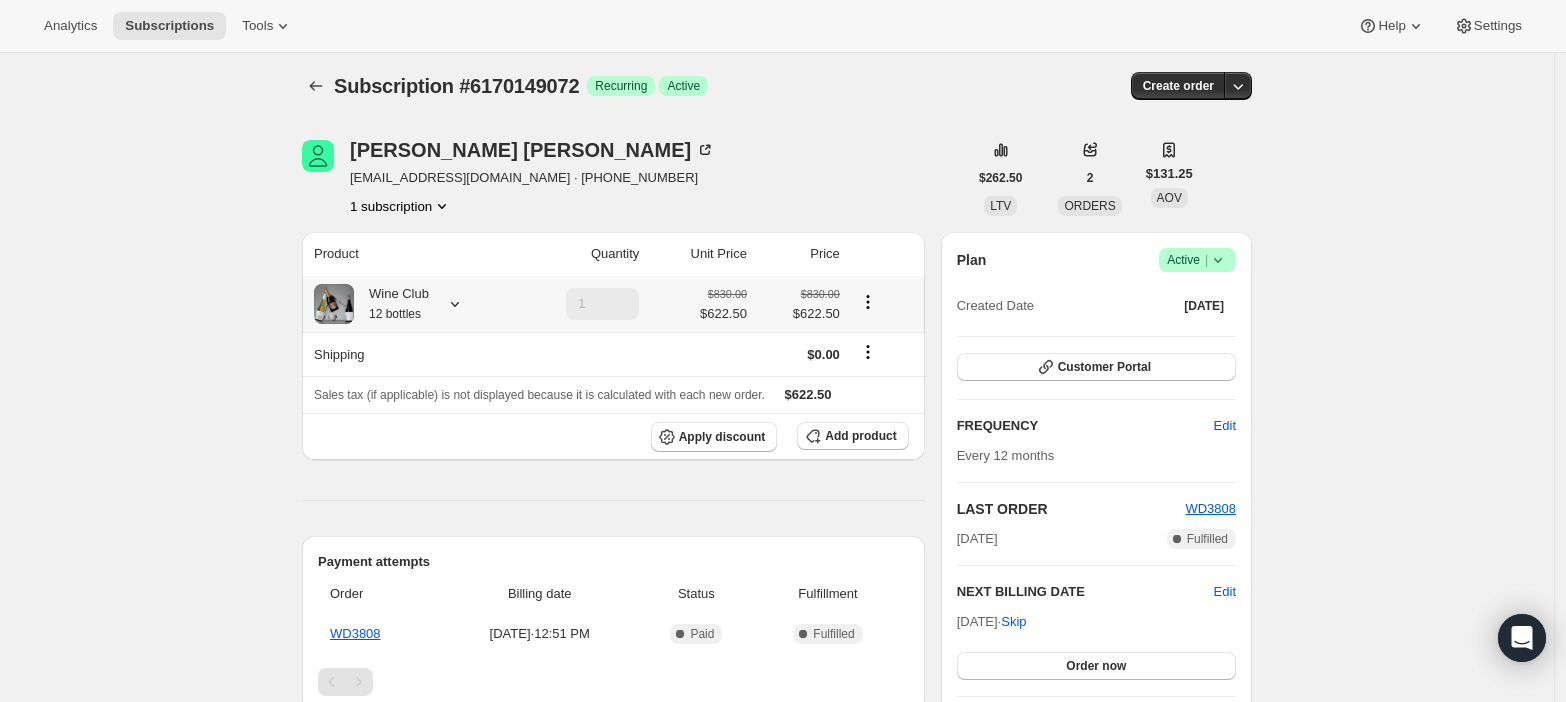 scroll, scrollTop: 26, scrollLeft: 0, axis: vertical 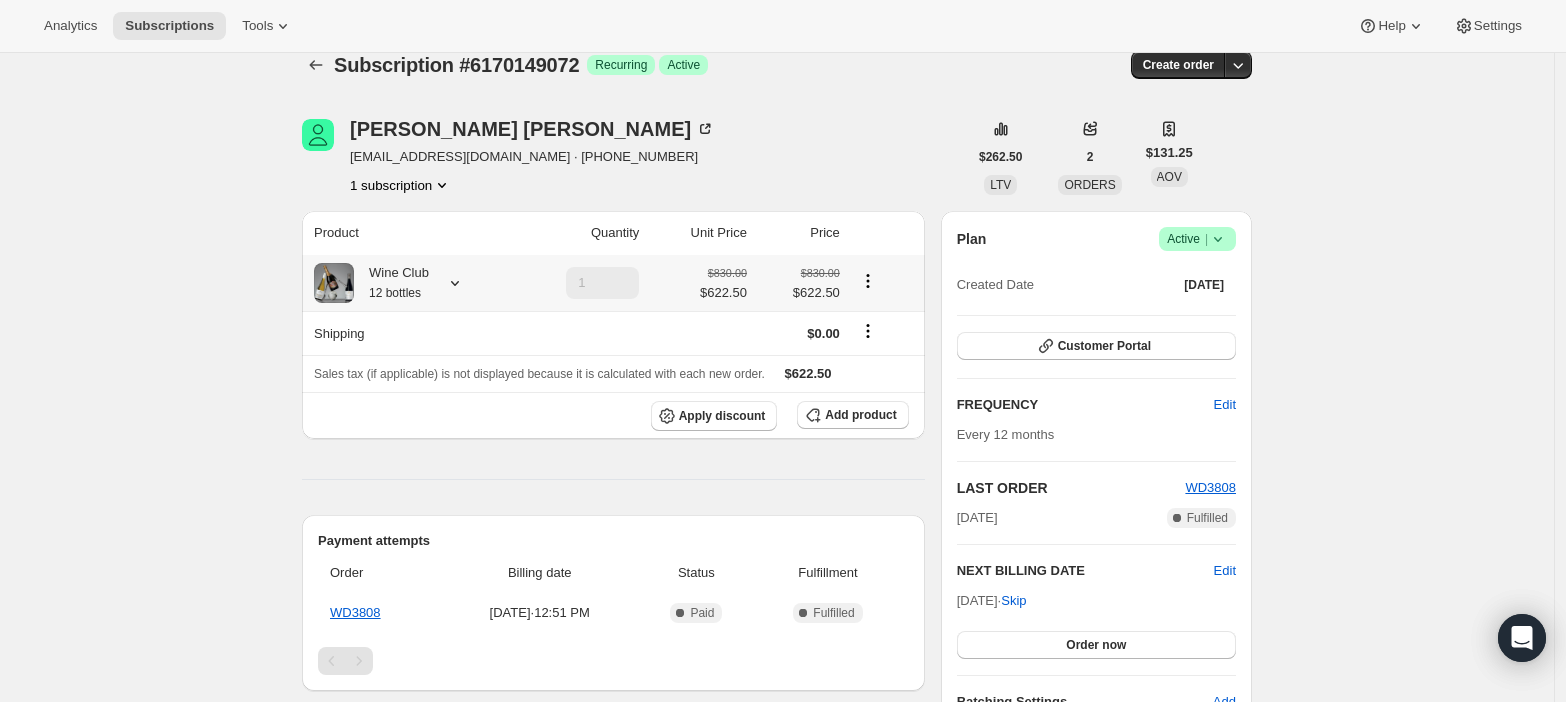 click 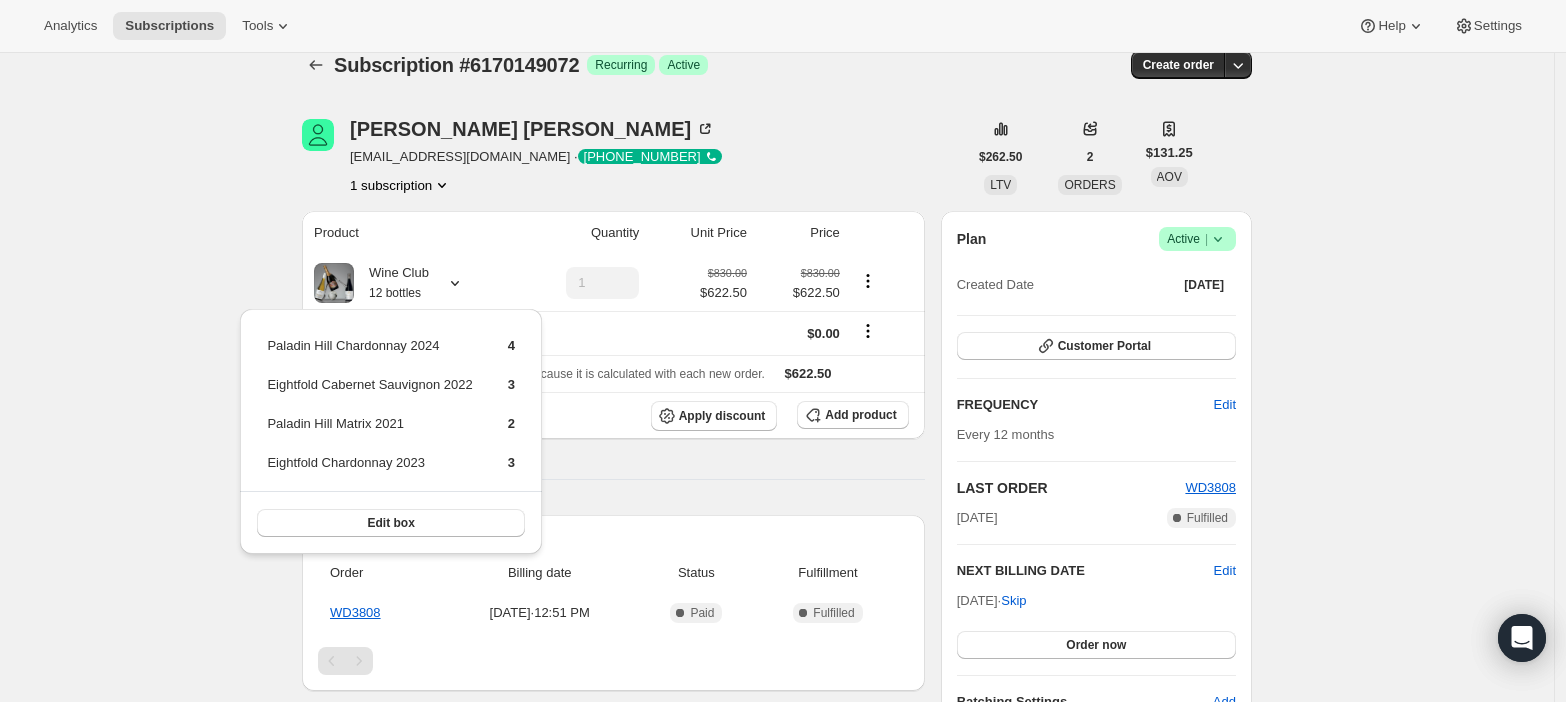 click on "Subscription #6170149072. This page is ready Subscription #6170149072 Success Recurring Success Active Create order Luke   Turner lukejturner28@gmail.com ·  +61404829751 1 subscription $262.50 LTV 2 ORDERS $131.25 AOV Product Quantity Unit Price Price Wine Club 12 bottles 1 $830.00 $622.50 $830.00 $622.50 Shipping $0.00 Sales tax (if applicable) is not displayed because it is calculated with each new order.   $622.50 Apply discount Add product Payment attempts Order Billing date Status Fulfillment WD3808 Oct 12, 2024  ·  12:51 PM  Complete Paid  Complete Fulfilled Timeline Jul 9, 2025 Automatically swapped items within Wine Club .   View bulk process New box selection Paladin Hill Chardonnay 2024 Previous box selection Paladin Hill Chardonnay 2023 04:01 PM Apr 22, 2025 Shipping rate updated from  40.00 AUD  to  0.00 AUD  via  Awtomic application .  View bulk process 08:28 AM Oct 12, 2024 Luke Turner  created the subscription order.  View order 12:52 PM Plan Success Active | Created Date Oct 12, 2024 Edit" at bounding box center (777, 671) 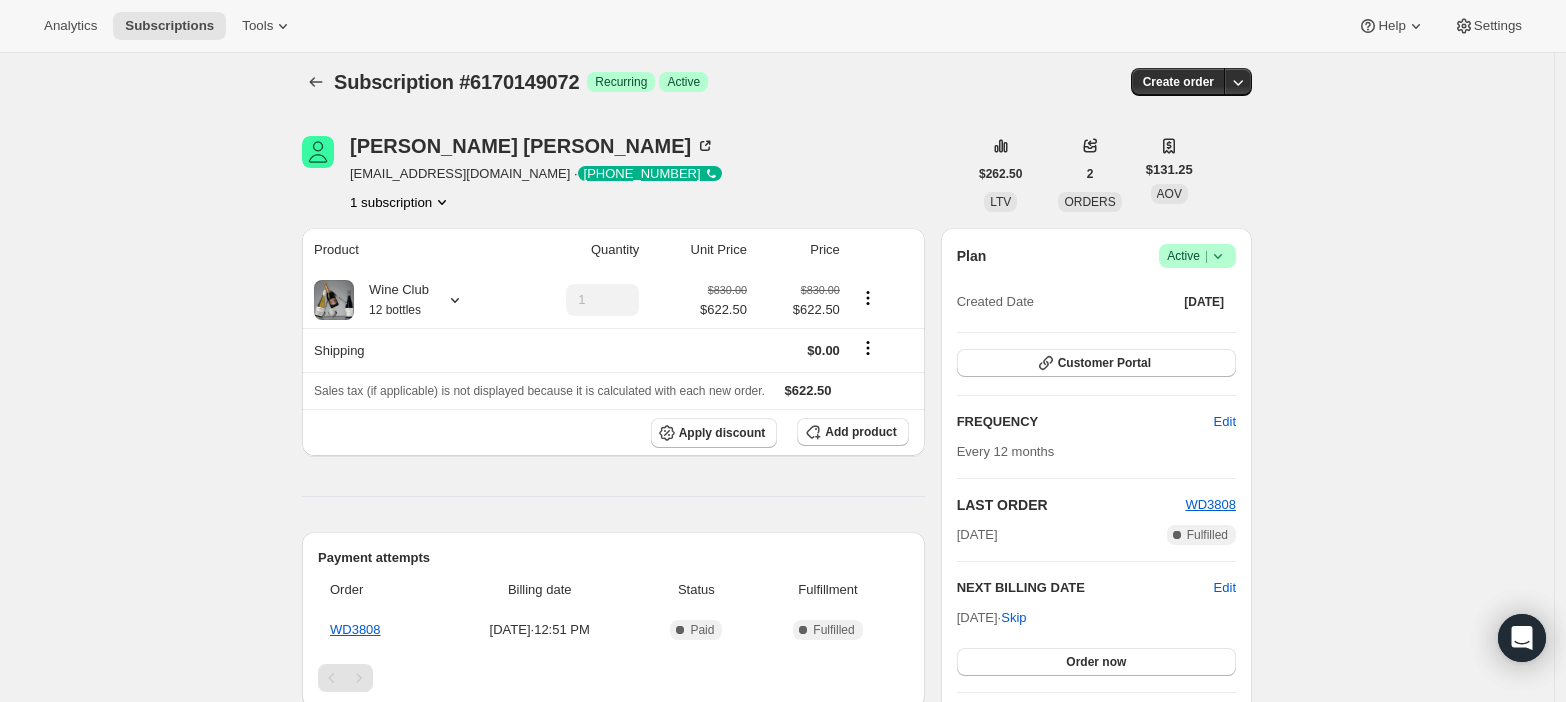 scroll, scrollTop: 0, scrollLeft: 0, axis: both 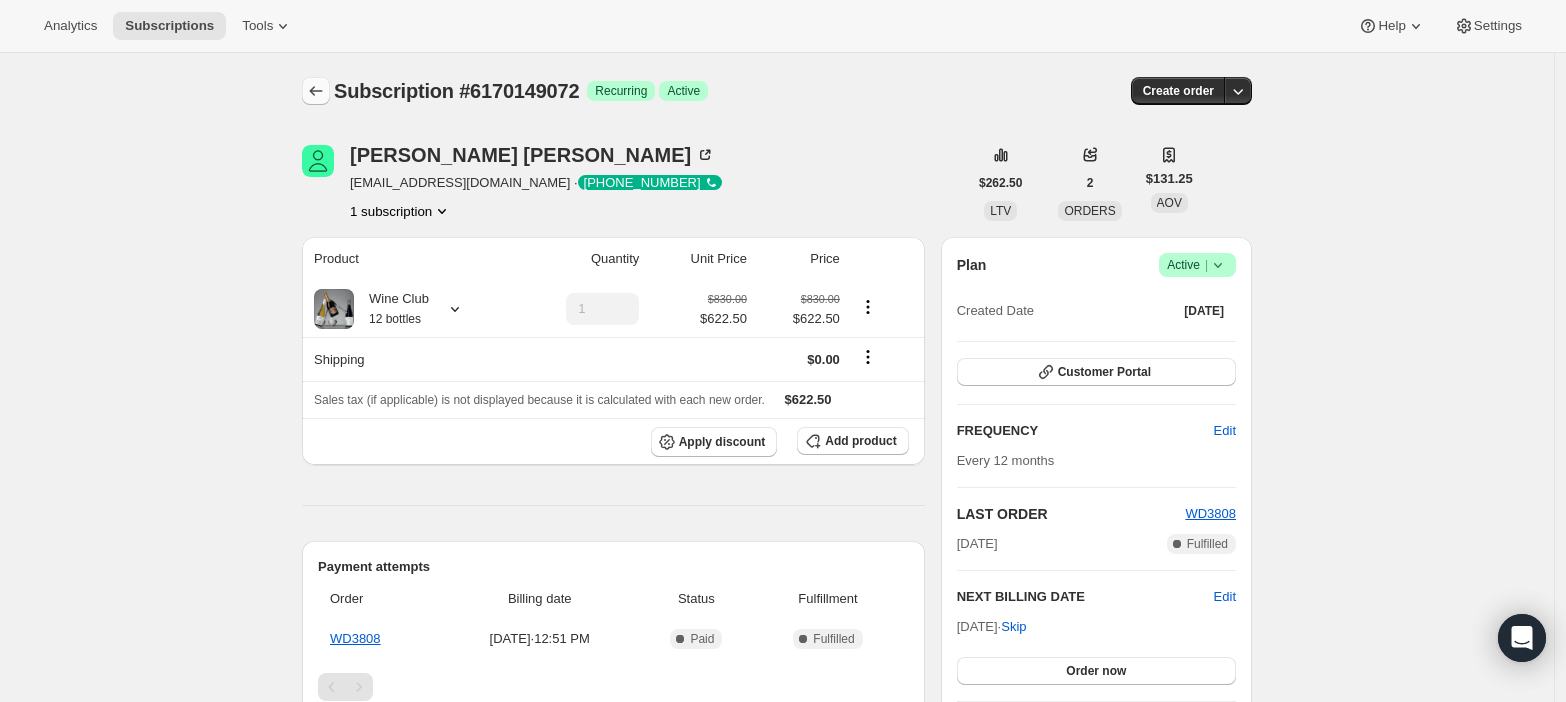 click 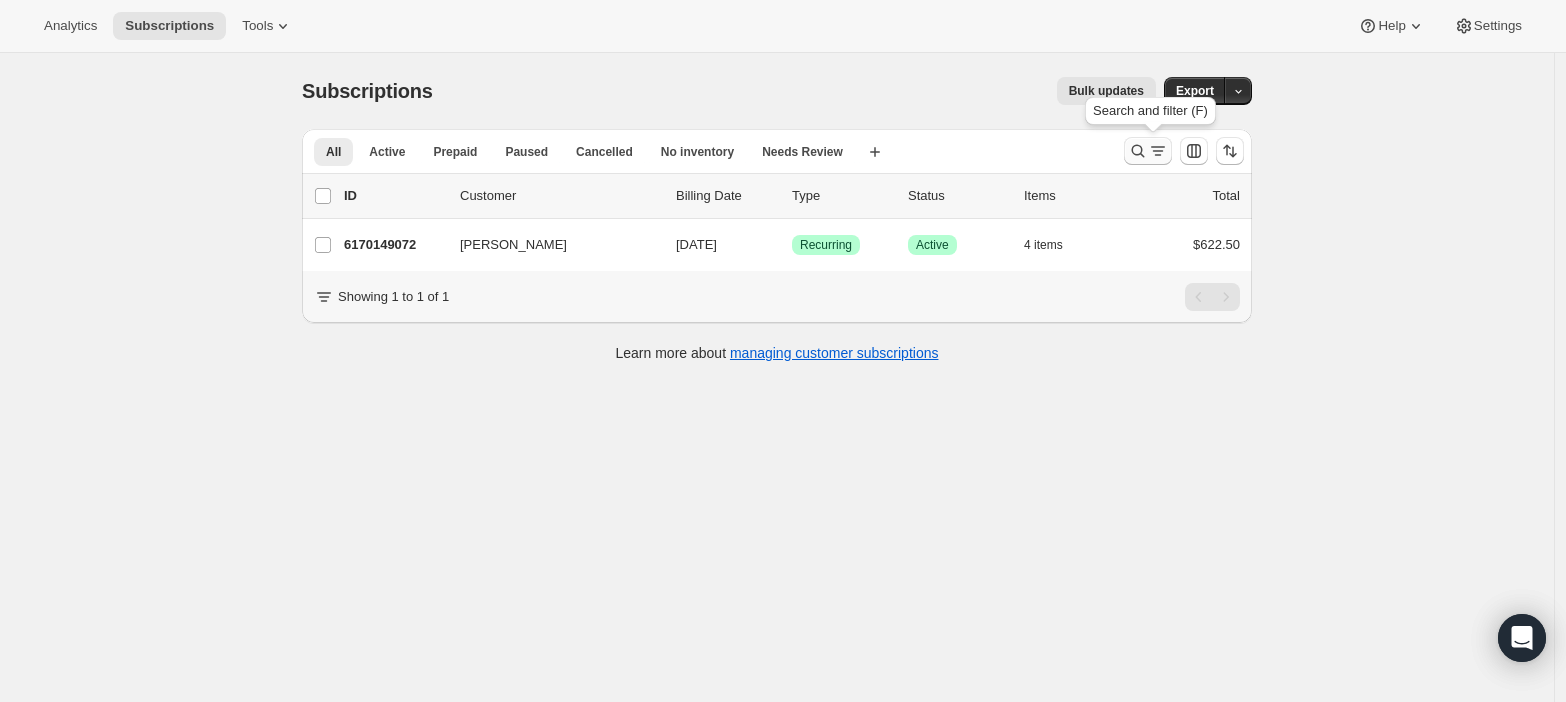 click 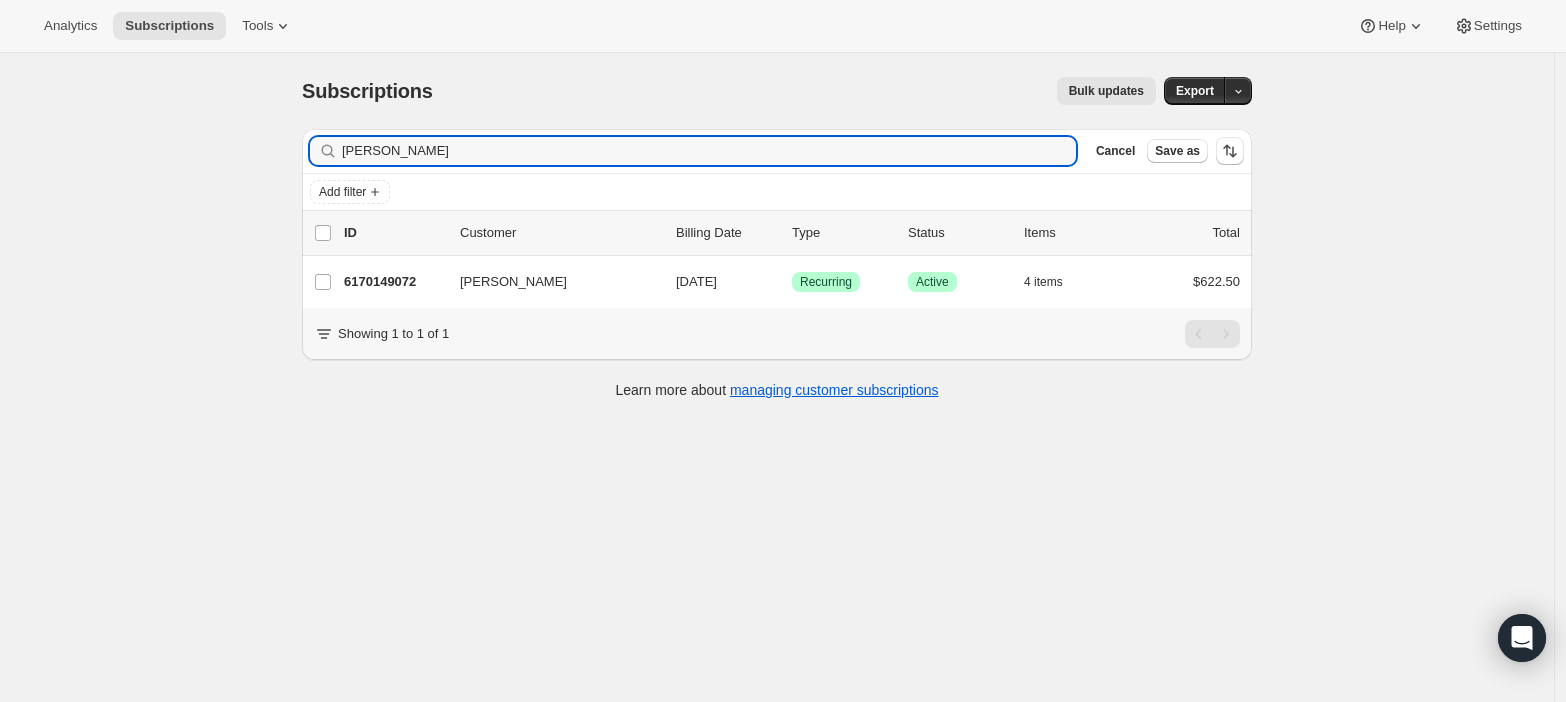drag, startPoint x: 404, startPoint y: 157, endPoint x: 19, endPoint y: 149, distance: 385.0831 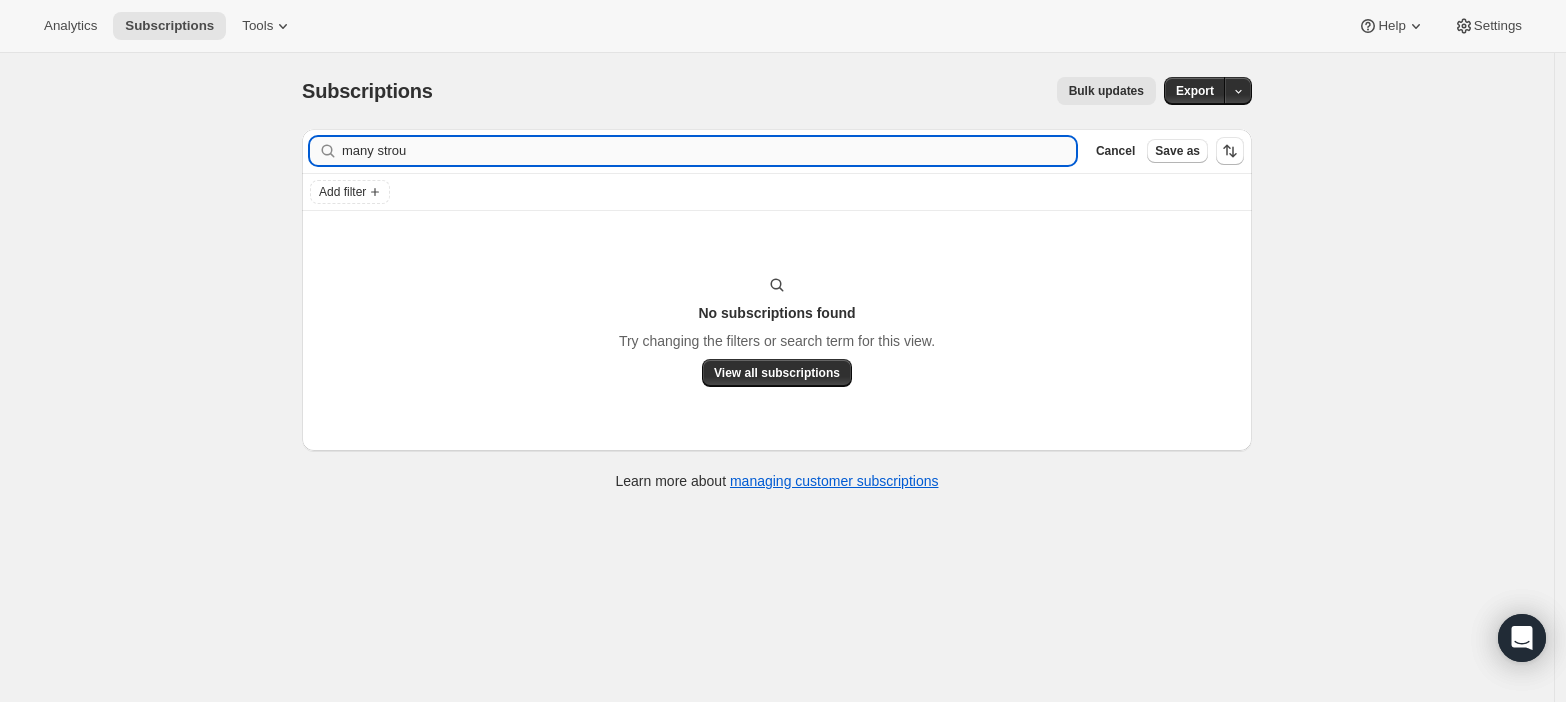 click on "many strou" at bounding box center [709, 151] 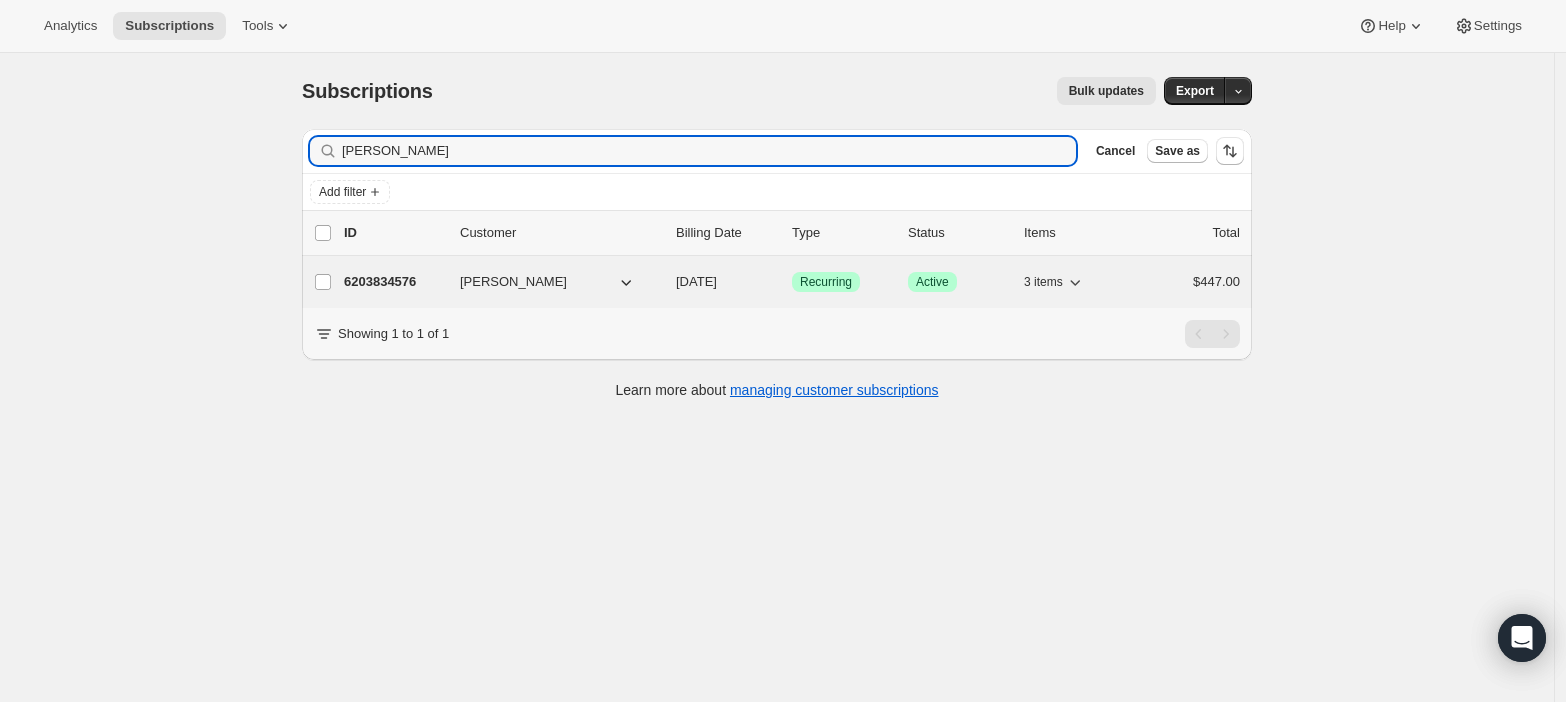 type on "mandy strou" 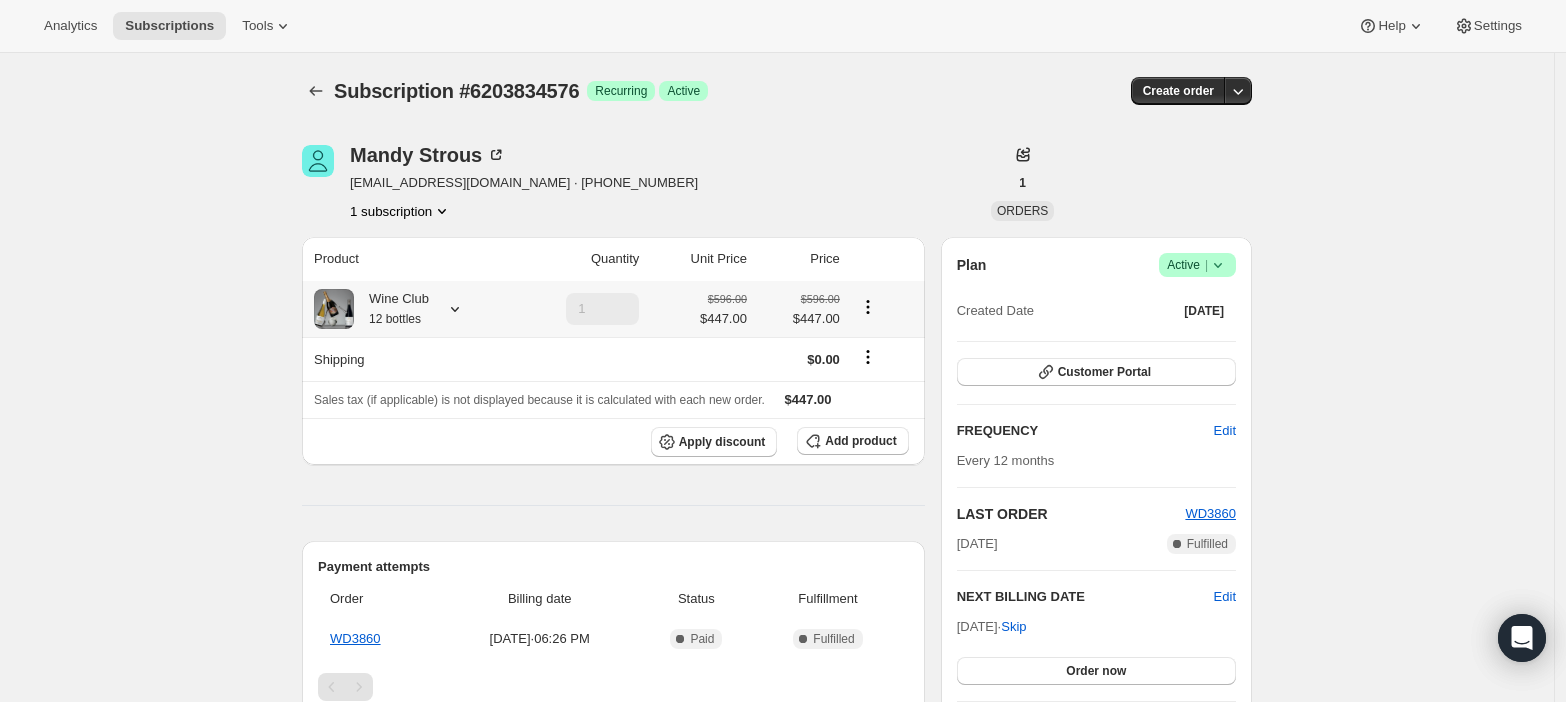 click 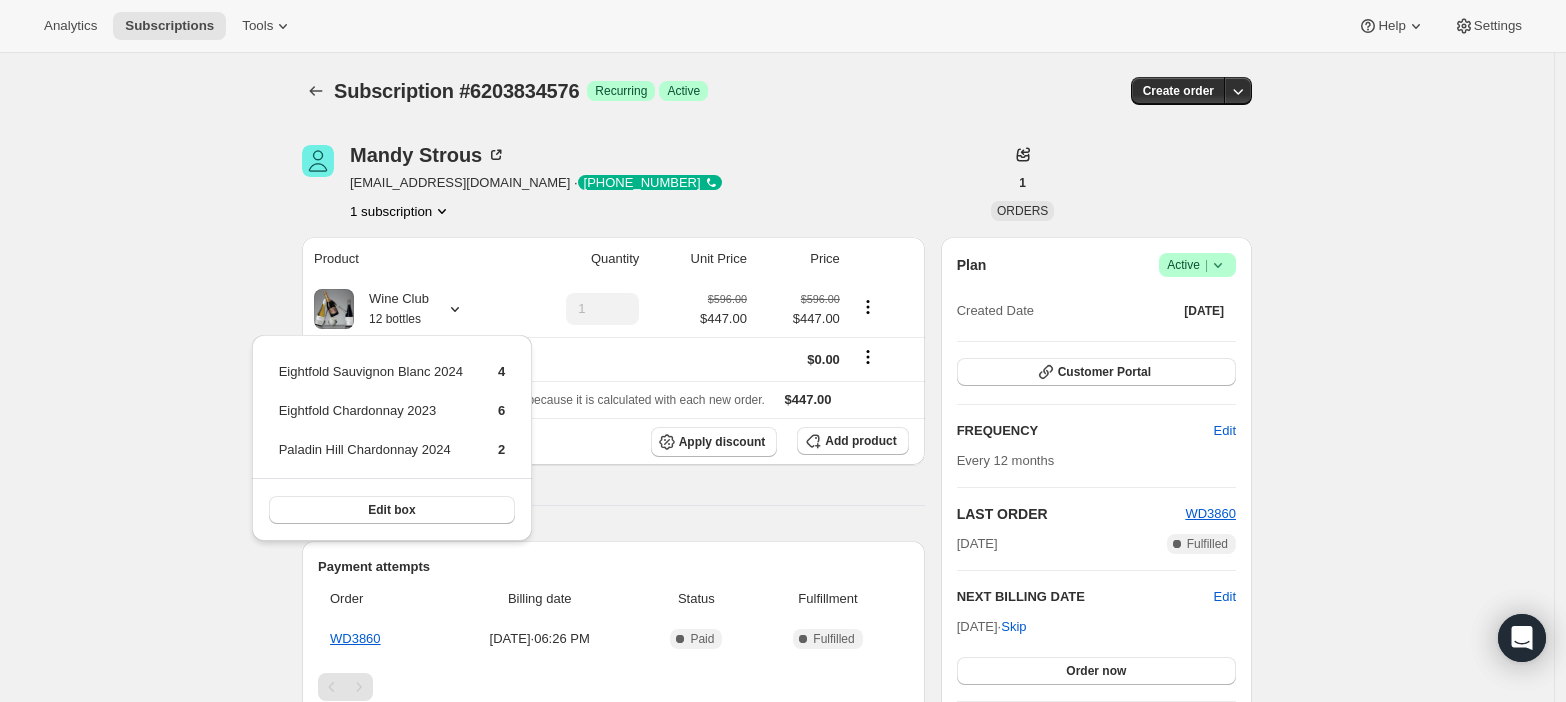 click on "Subscription #6203834576. This page is ready Subscription #6203834576 Success Recurring Success Active Create order Mandy   Strous docmandy@me.com ·  +61409086890 1 subscription 1 ORDERS Product Quantity Unit Price Price Wine Club 12 bottles 1 $596.00 $447.00 $596.00 $447.00 Shipping $0.00 Sales tax (if applicable) is not displayed because it is calculated with each new order.   $447.00 Apply discount Add product Payment attempts Order Billing date Status Fulfillment WD3860 Nov 4, 2024  ·  06:26 PM  Complete Paid  Complete Fulfilled Timeline Jul 9, 2025 Automatically swapped items within Wine Club .   View bulk process New box selection Paladin Hill Chardonnay 2024 Previous box selection Paladin Hill Chardonnay 2023 04:01 PM May 21, 2025 1 product price updated via APP .   View bulk process Eightfold Sauvignon Blanc 2024 Old price:  $45.00 New price:  $39.00 09:40 AM Apr 22, 2025 Shipping rate updated from  40.00 AUD  to  0.00 AUD  via  Awtomic application .  View bulk process 08:28 AM Nov 4, 2024 Plan |" at bounding box center (777, 703) 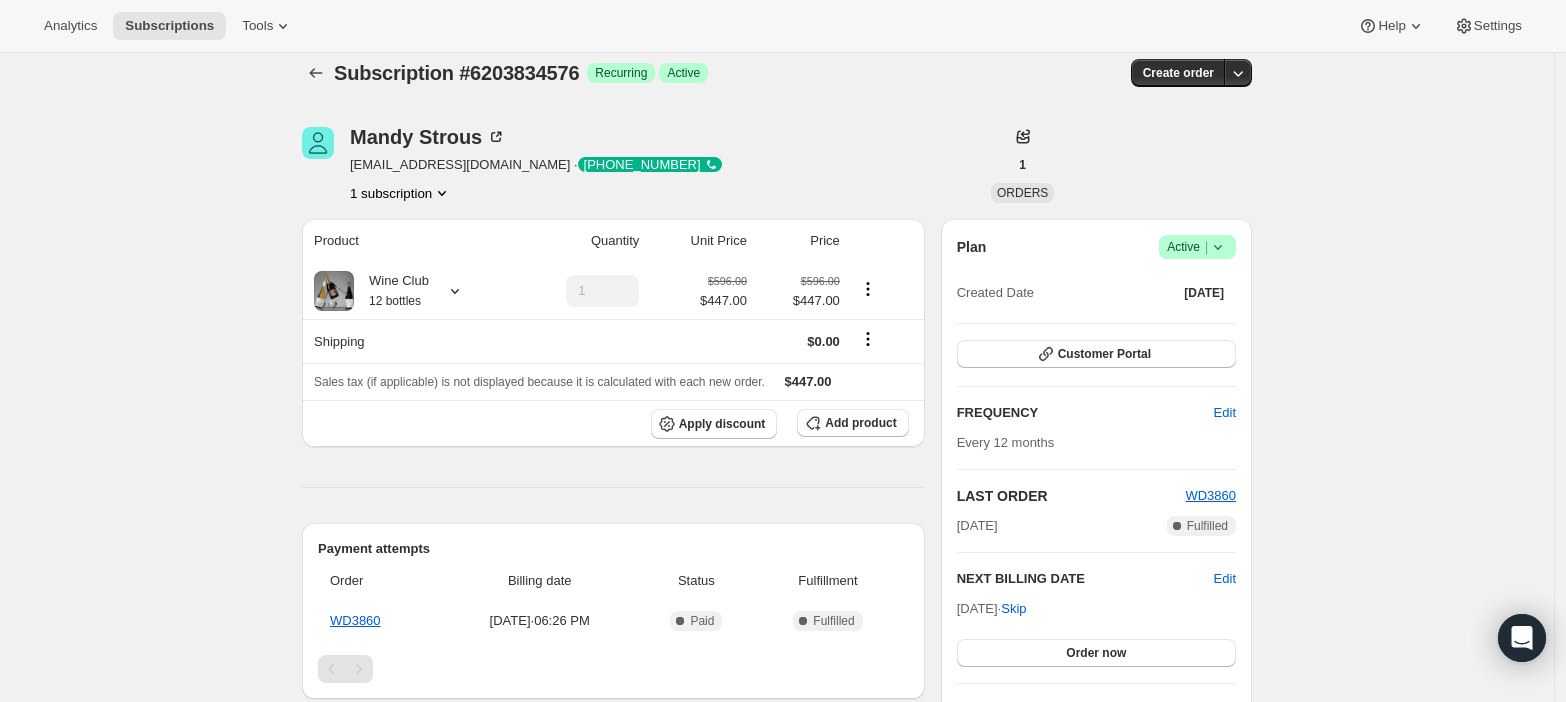 scroll, scrollTop: 21, scrollLeft: 0, axis: vertical 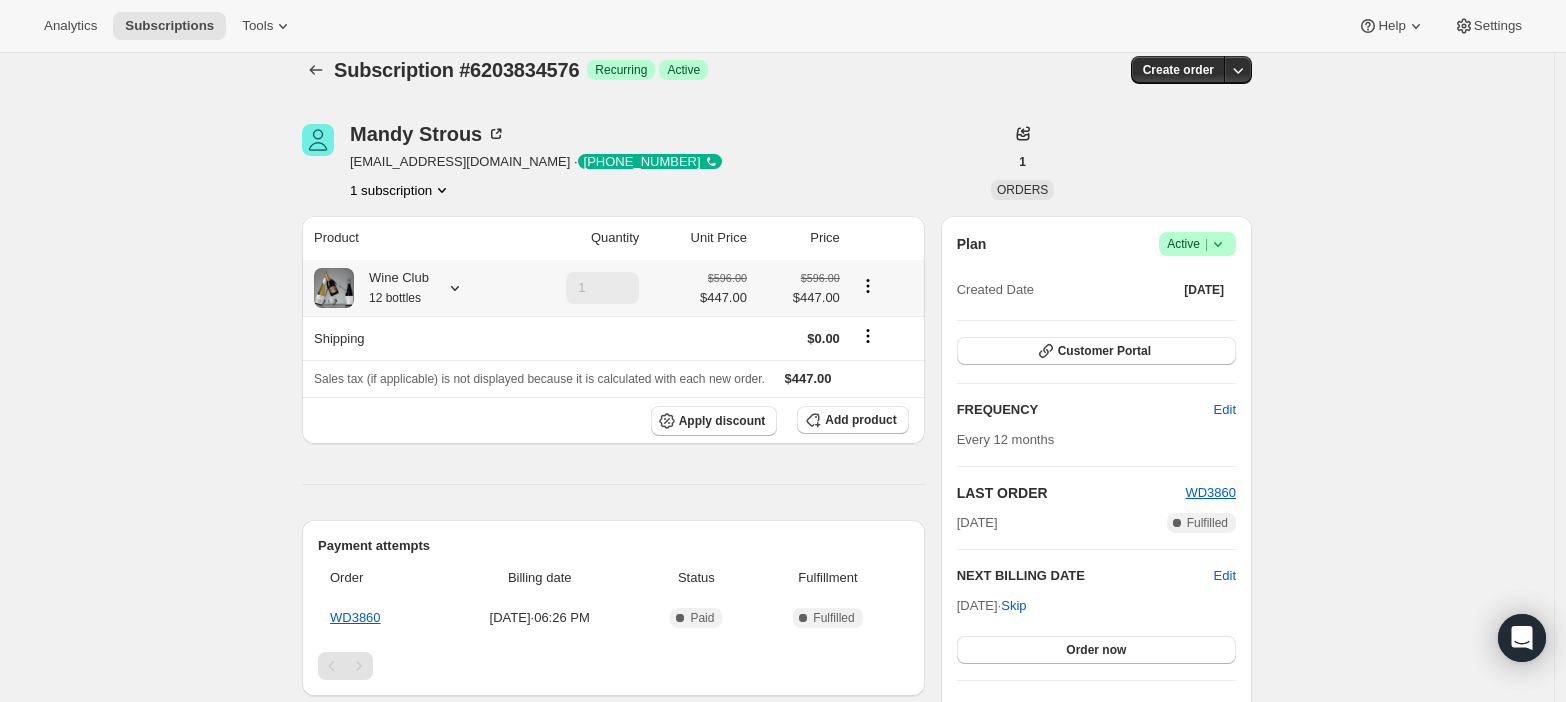 click 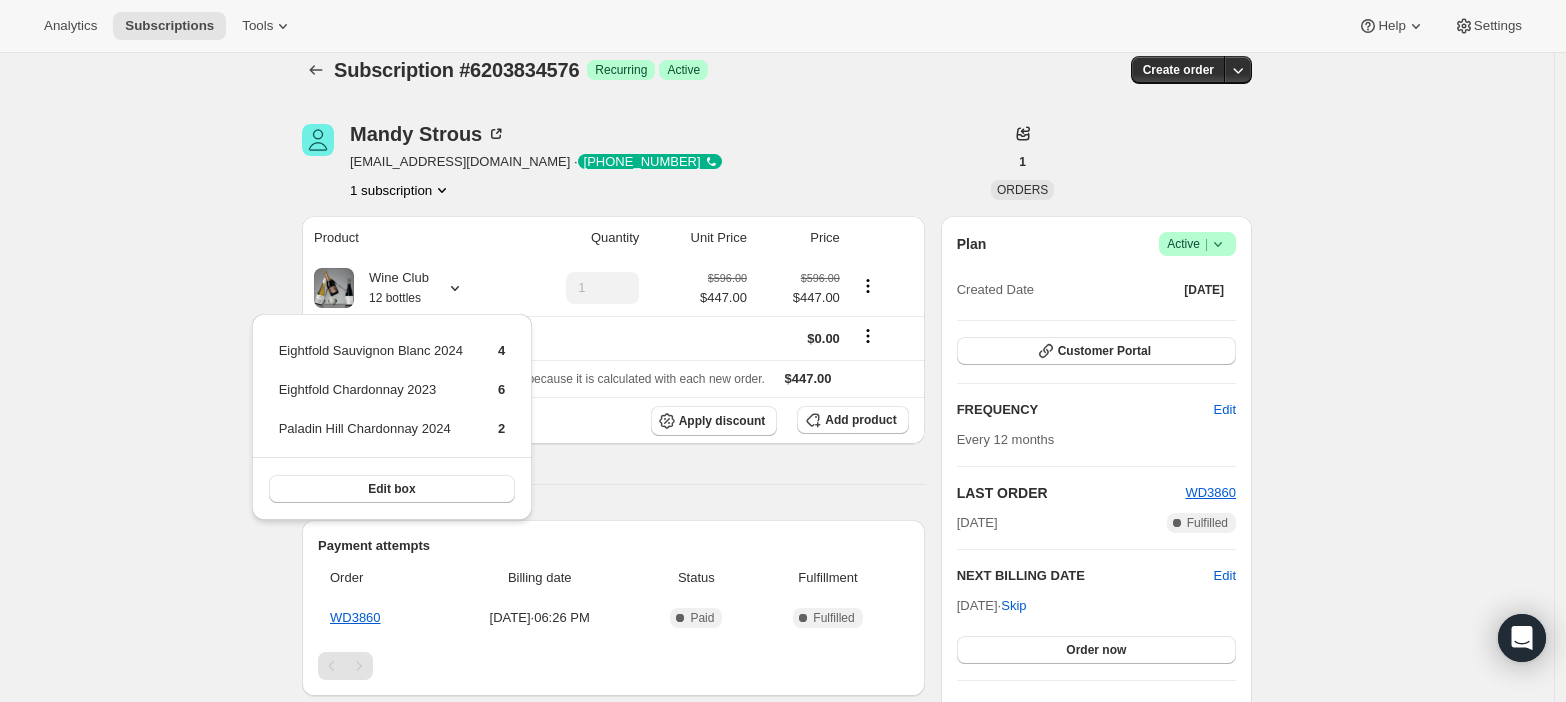 click on "Subscription #6203834576. This page is ready Subscription #6203834576 Success Recurring Success Active Create order Mandy   Strous docmandy@me.com ·  +61409086890 1 subscription 1 ORDERS Product Quantity Unit Price Price Wine Club 12 bottles 1 $596.00 $447.00 $596.00 $447.00 Shipping $0.00 Sales tax (if applicable) is not displayed because it is calculated with each new order.   $447.00 Apply discount Add product Payment attempts Order Billing date Status Fulfillment WD3860 Nov 4, 2024  ·  06:26 PM  Complete Paid  Complete Fulfilled Timeline Jul 9, 2025 Automatically swapped items within Wine Club .   View bulk process New box selection Paladin Hill Chardonnay 2024 Previous box selection Paladin Hill Chardonnay 2023 04:01 PM May 21, 2025 1 product price updated via APP .   View bulk process Eightfold Sauvignon Blanc 2024 Old price:  $45.00 New price:  $39.00 09:40 AM Apr 22, 2025 Shipping rate updated from  40.00 AUD  to  0.00 AUD  via  Awtomic application .  View bulk process 08:28 AM Nov 4, 2024 Plan |" at bounding box center (777, 682) 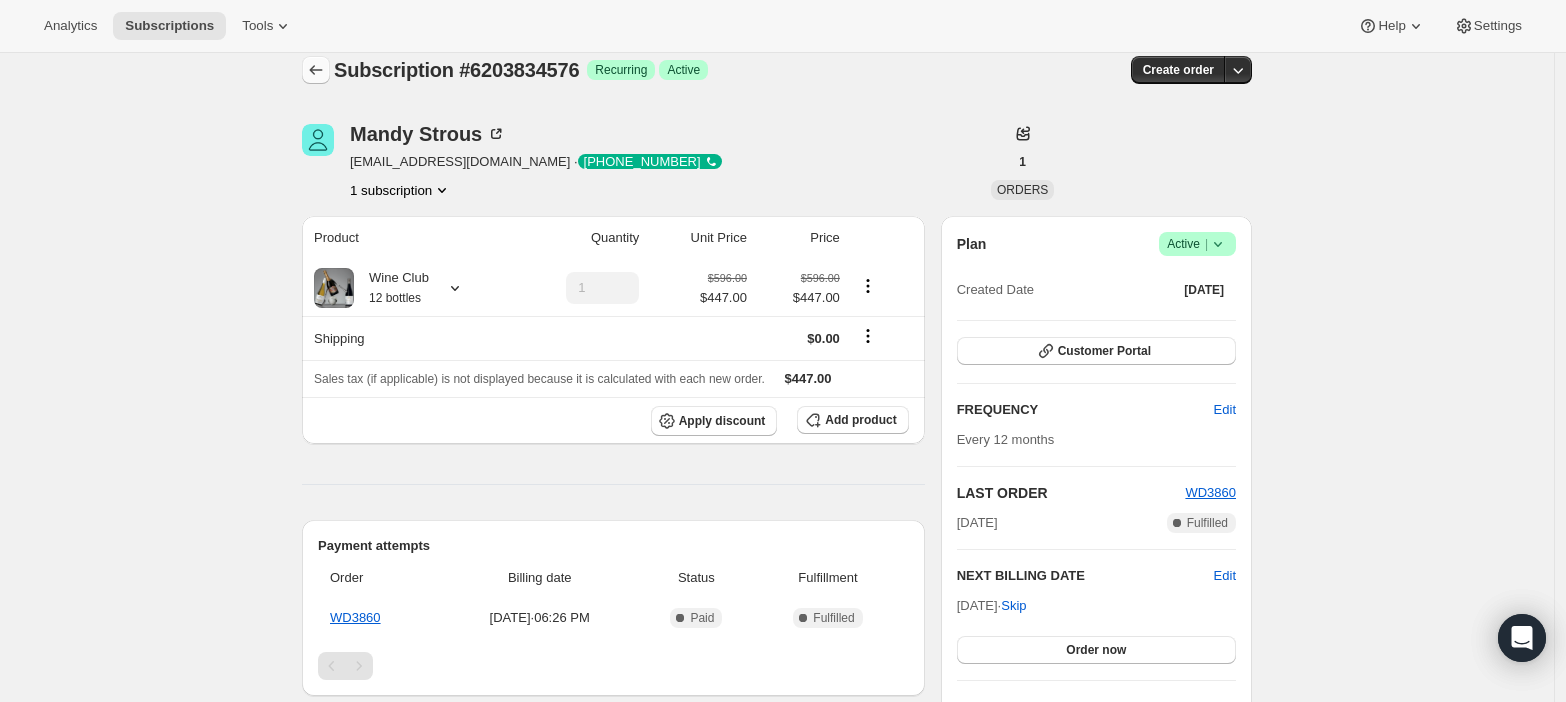 click 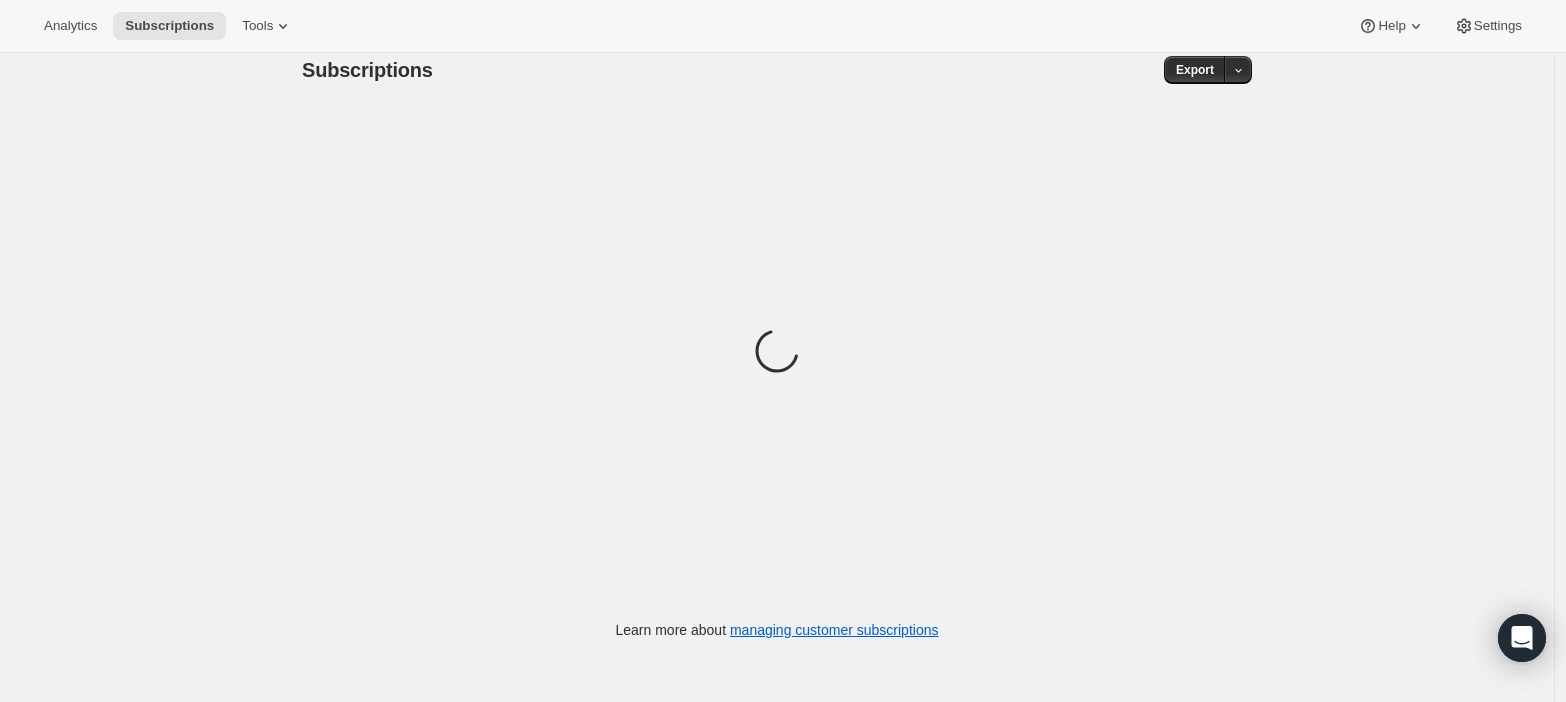 scroll, scrollTop: 0, scrollLeft: 0, axis: both 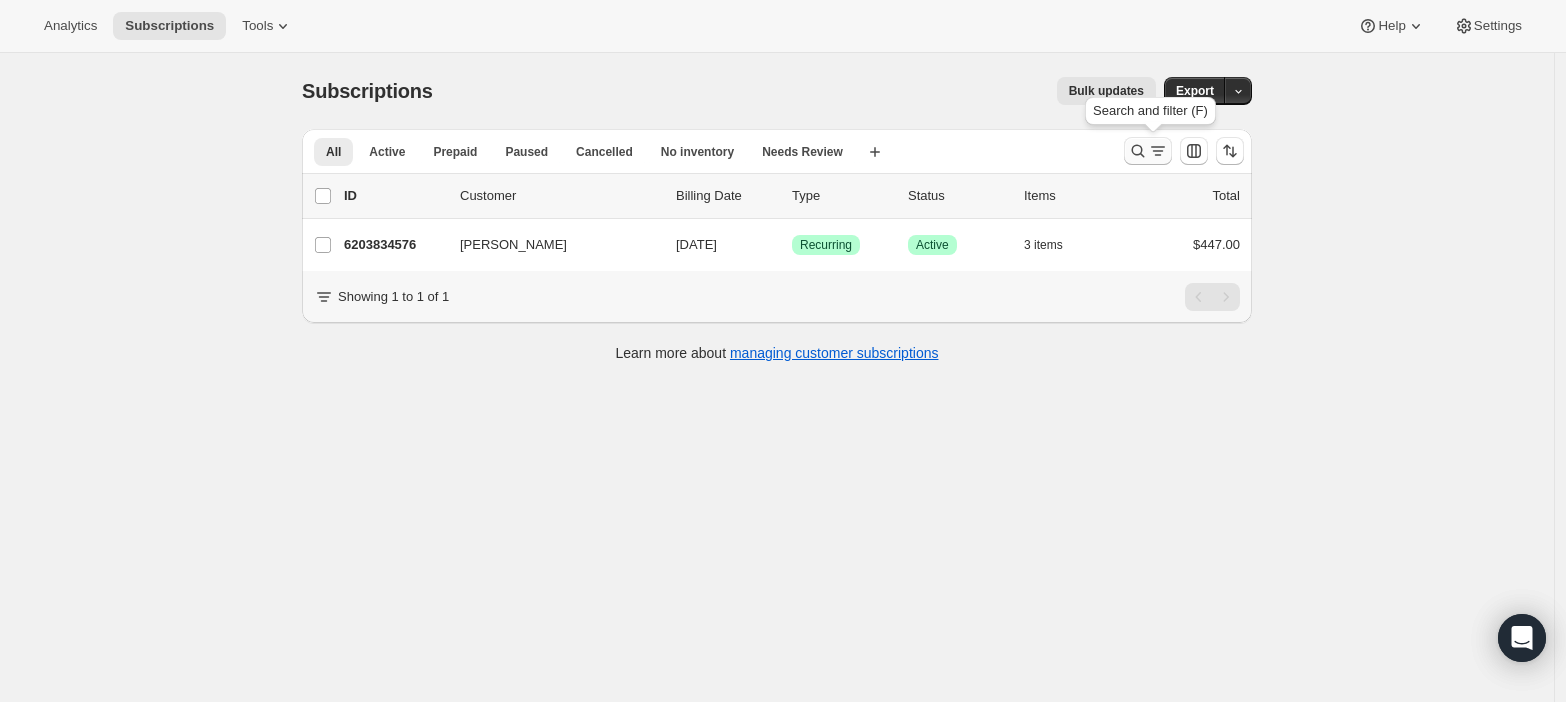 click 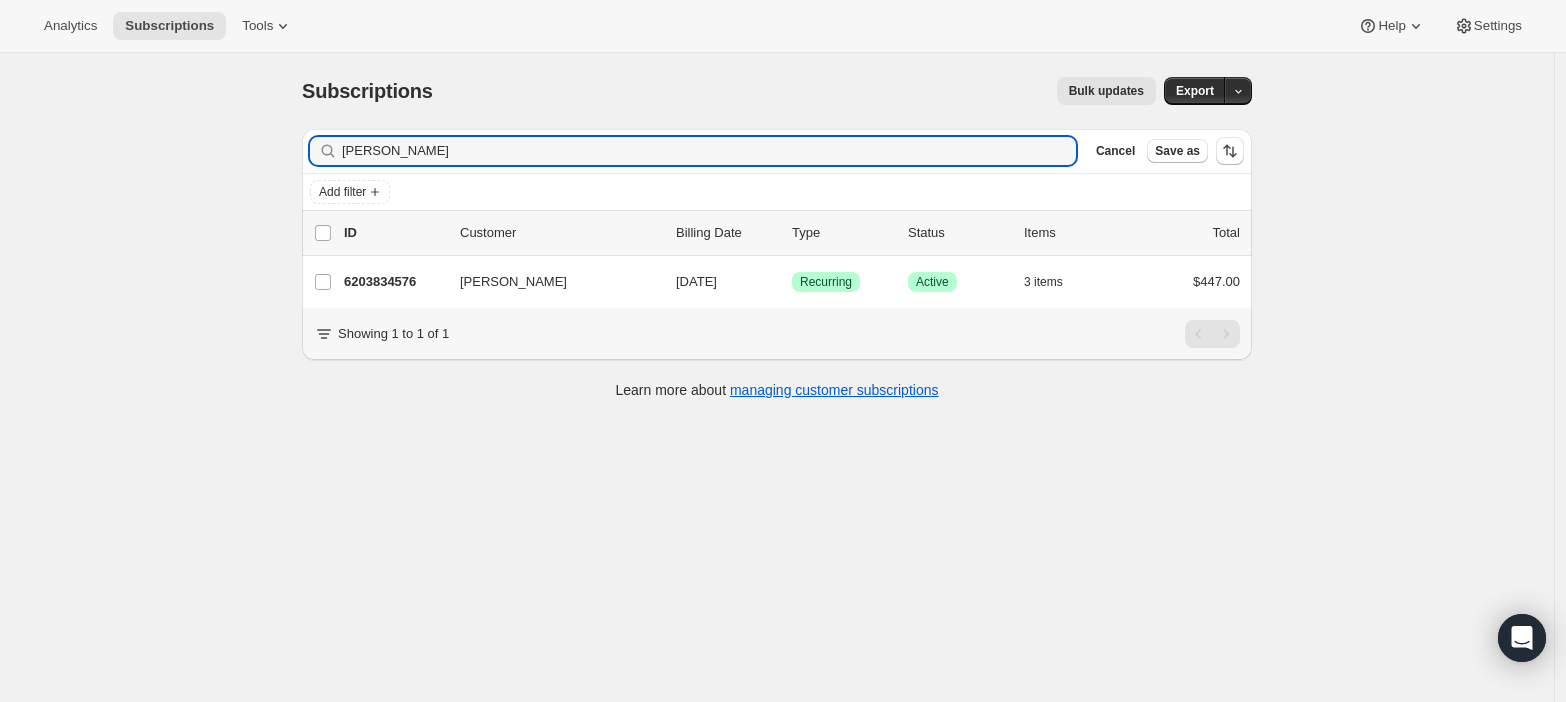 drag, startPoint x: 435, startPoint y: 153, endPoint x: -37, endPoint y: 153, distance: 472 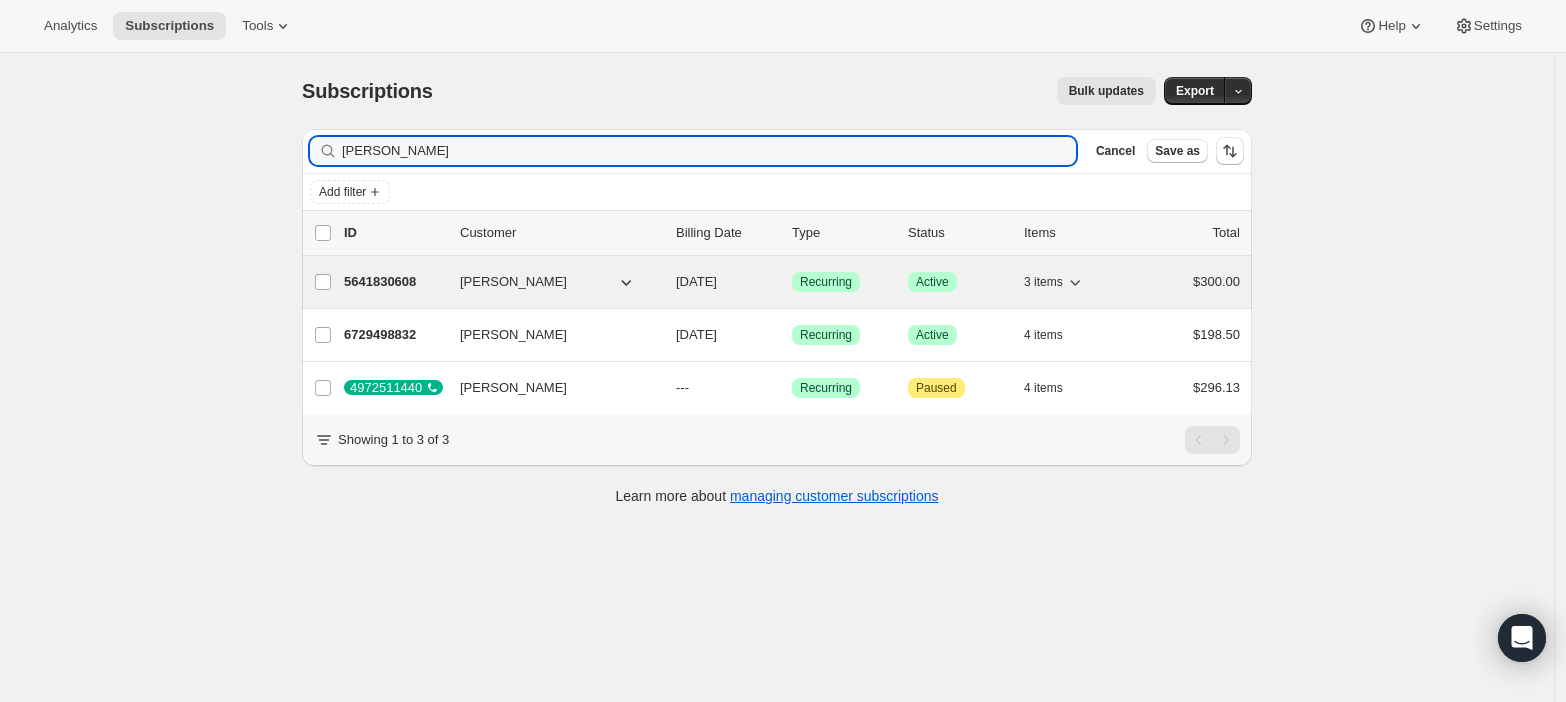 type on "michelle m" 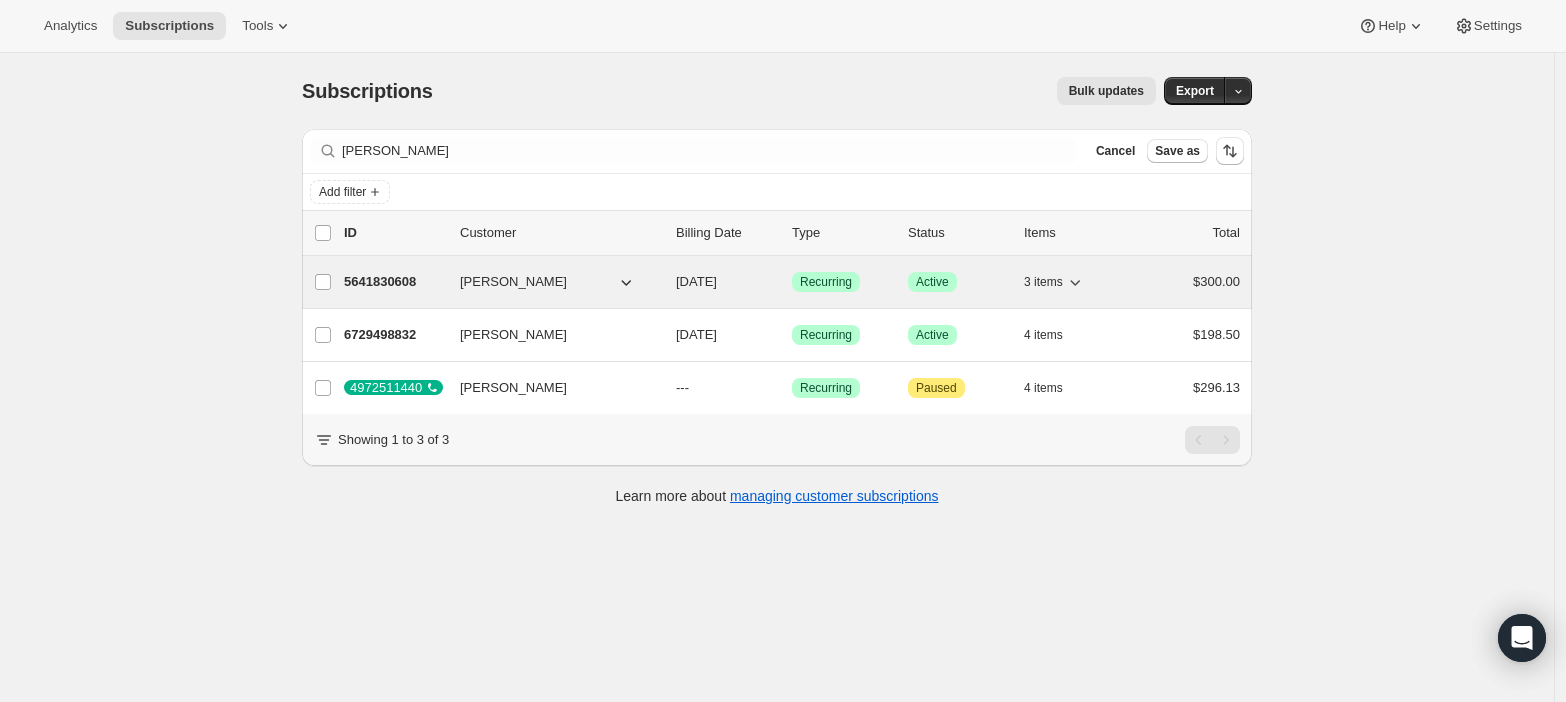 click on "Michelle Mc Dowell" at bounding box center (513, 282) 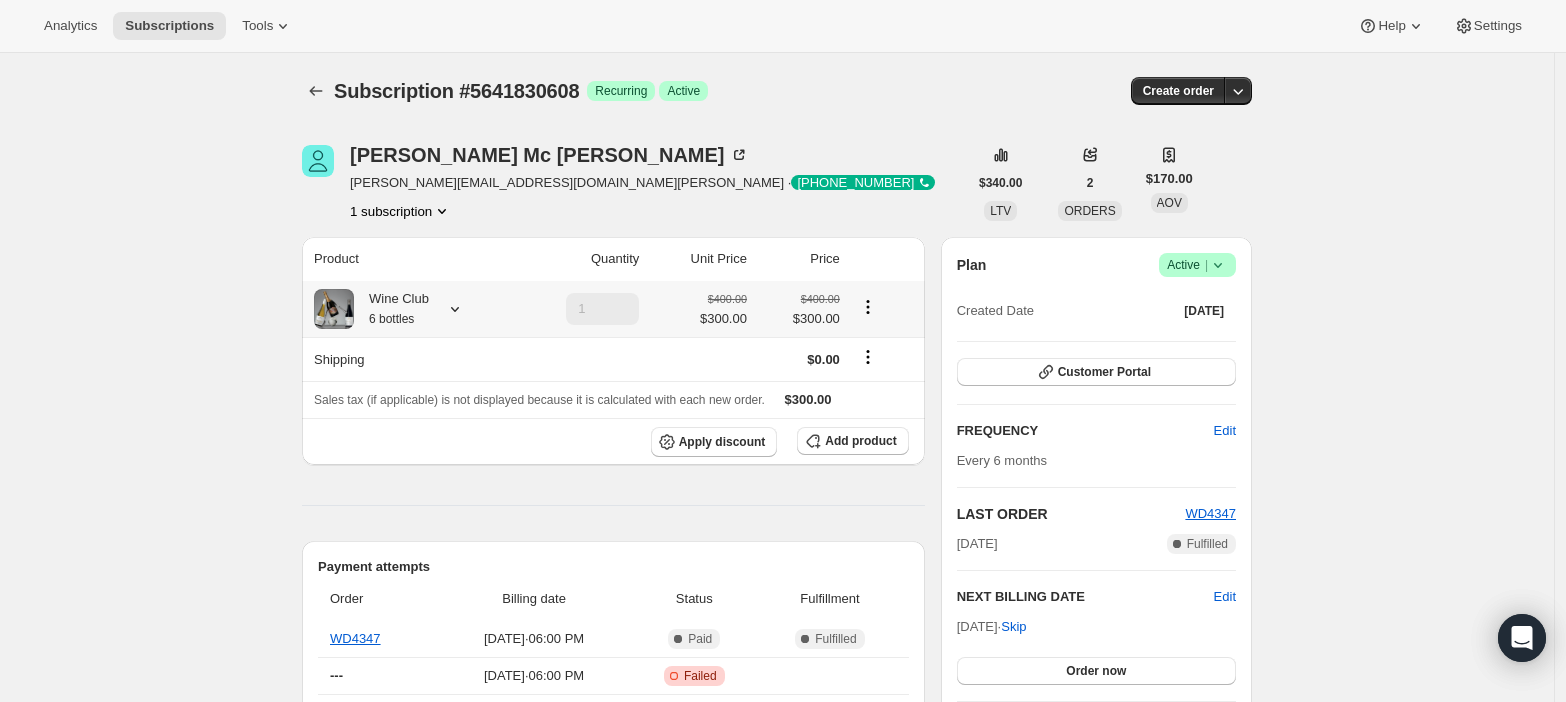 click 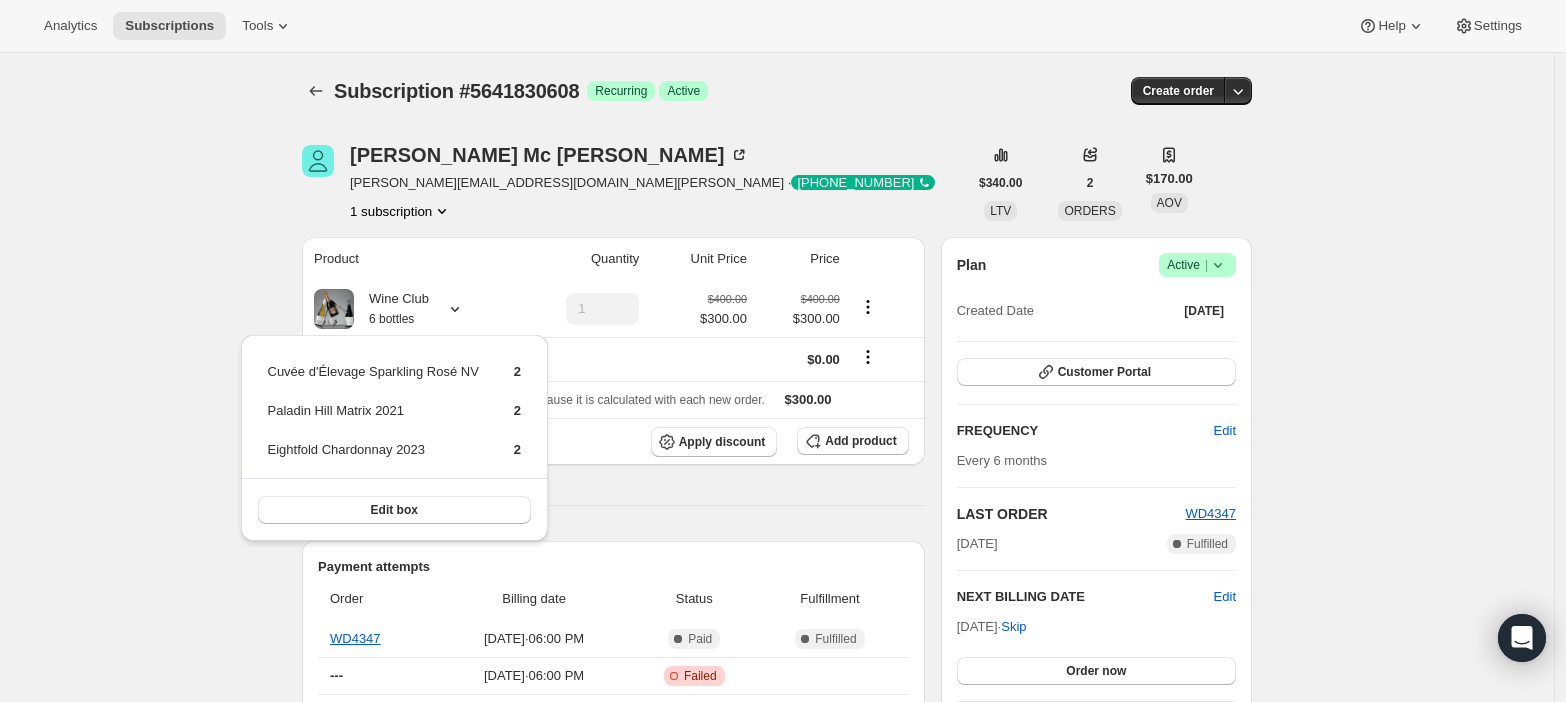 click on "Subscription #5641830608. This page is ready Subscription #5641830608 Success Recurring Success Active Create order Michelle   Mc Dowell michelle@mcdowellfamilyholdings.com.au ·  +61418273686 1 subscription $340.00 LTV 2 ORDERS $170.00 AOV Product Quantity Unit Price Price Wine Club 6 bottles 1 $400.00 $300.00 $400.00 $300.00 Shipping $0.00 Sales tax (if applicable) is not displayed because it is calculated with each new order.   $300.00 Apply discount Add product Payment attempts Order Billing date Status Fulfillment WD4347 Feb 7, 2025  ·  06:00 PM  Complete Paid  Complete Fulfilled --- Feb 6, 2025  ·  06:00 PM Critical Incomplete Failed WD3559 Aug 6, 2024  ·  05:10 PM  Complete Paid  Complete Fulfilled Timeline Jul 24, 2025 Subscription reminder email sent via Awtomic email. 05:00 PM Apr 22, 2025 Shipping rate updated from  40.00 AUD  to  0.00 AUD  via  Awtomic application .  View bulk process 08:27 AM Feb 7, 2025 Order processed successfully.  View order 06:00 PM Feb 6, 2025 06:00 PM Feb 1, 2025 Plan" at bounding box center (777, 843) 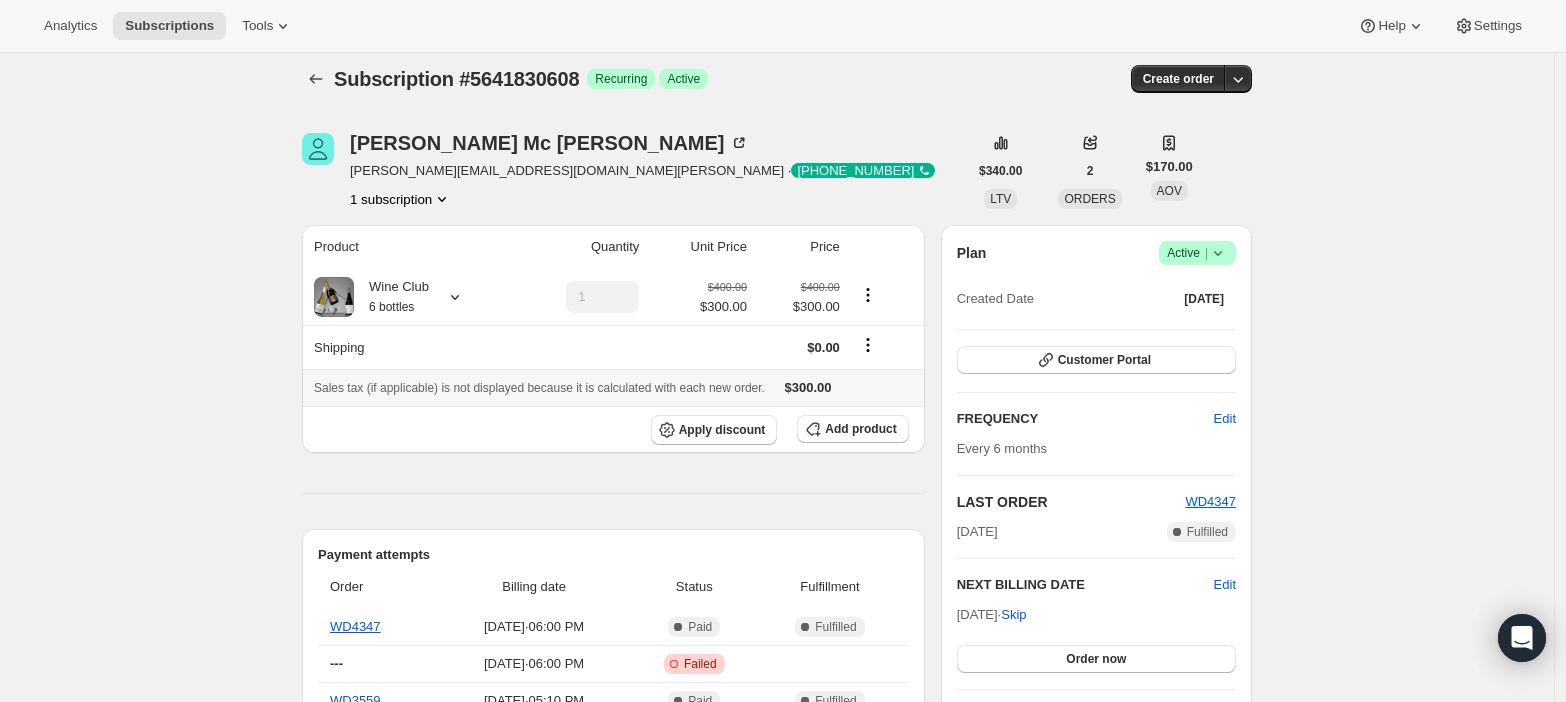 scroll, scrollTop: 0, scrollLeft: 0, axis: both 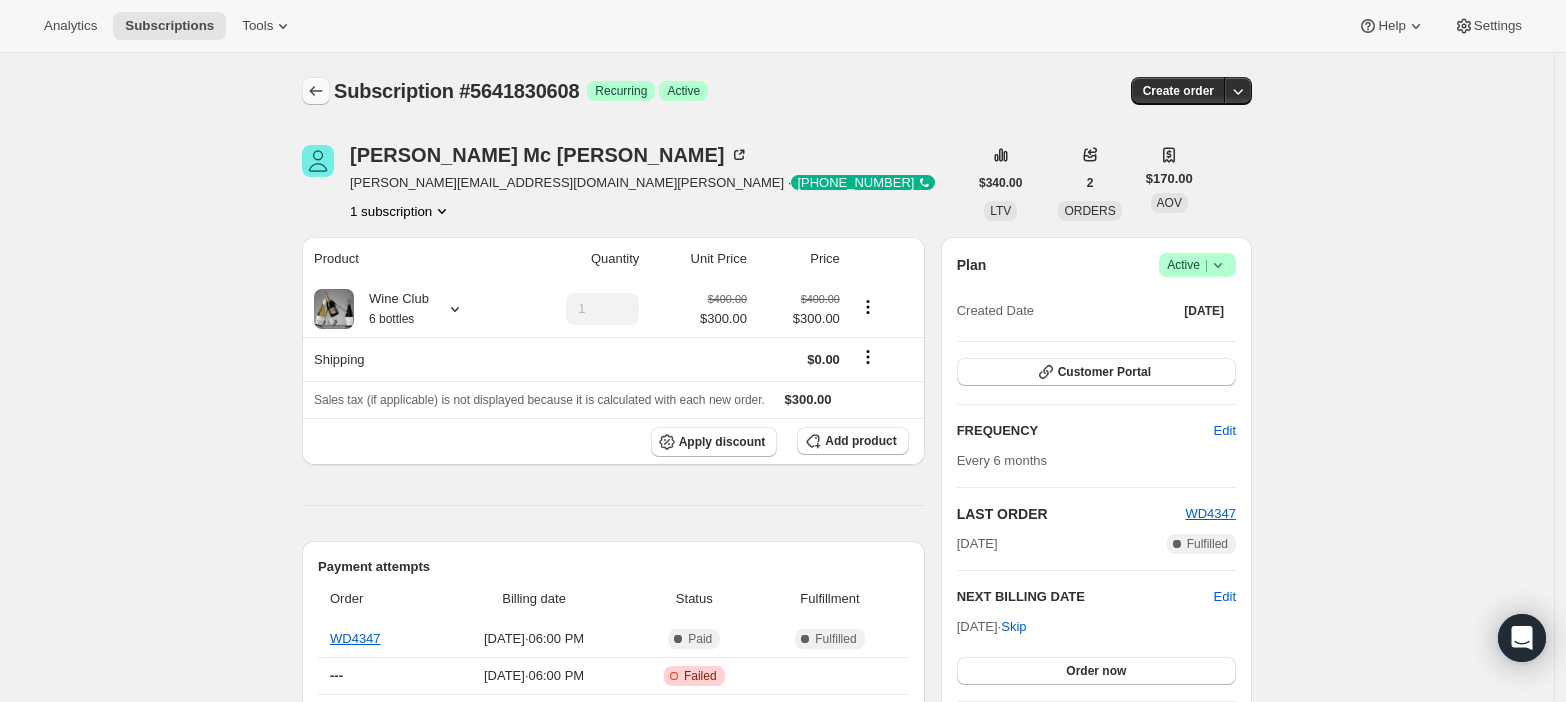 click 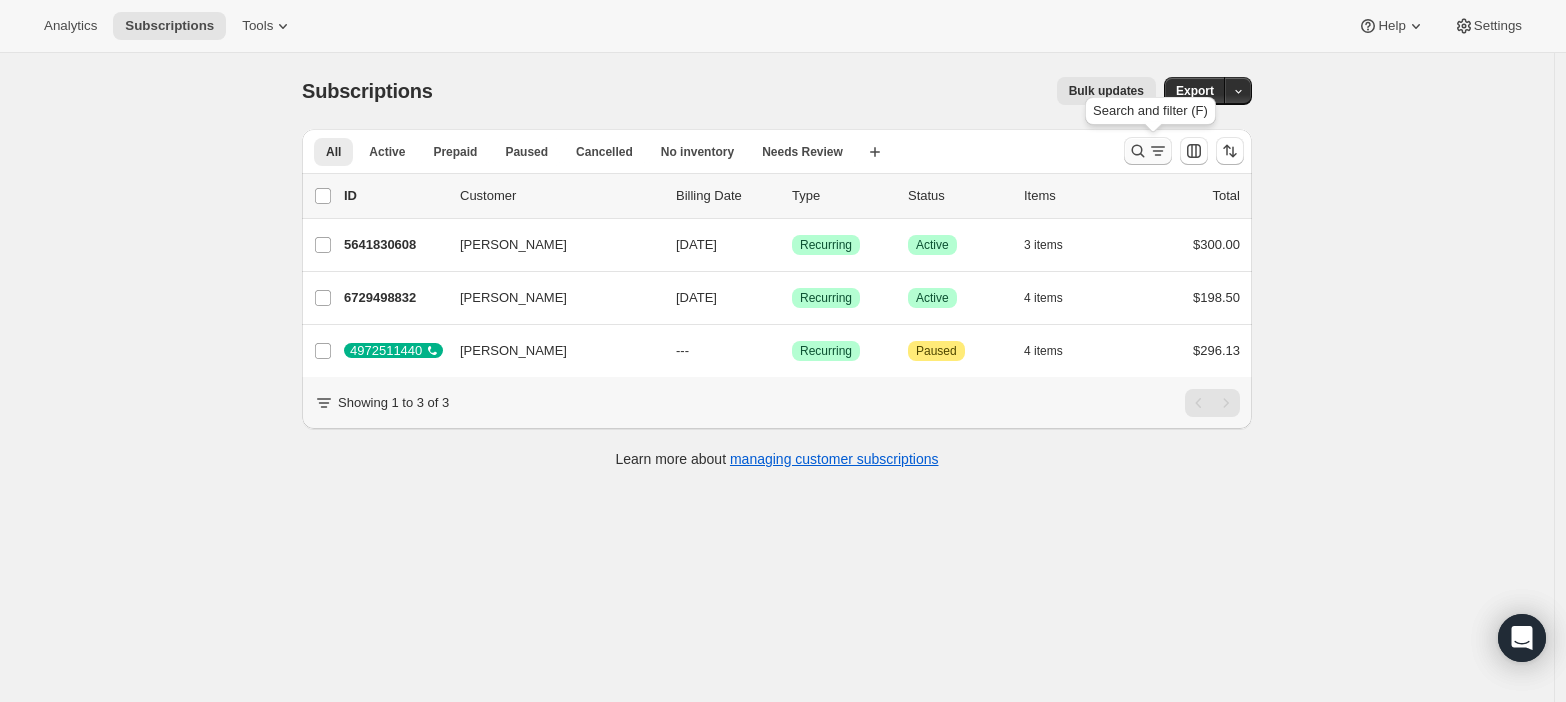 click 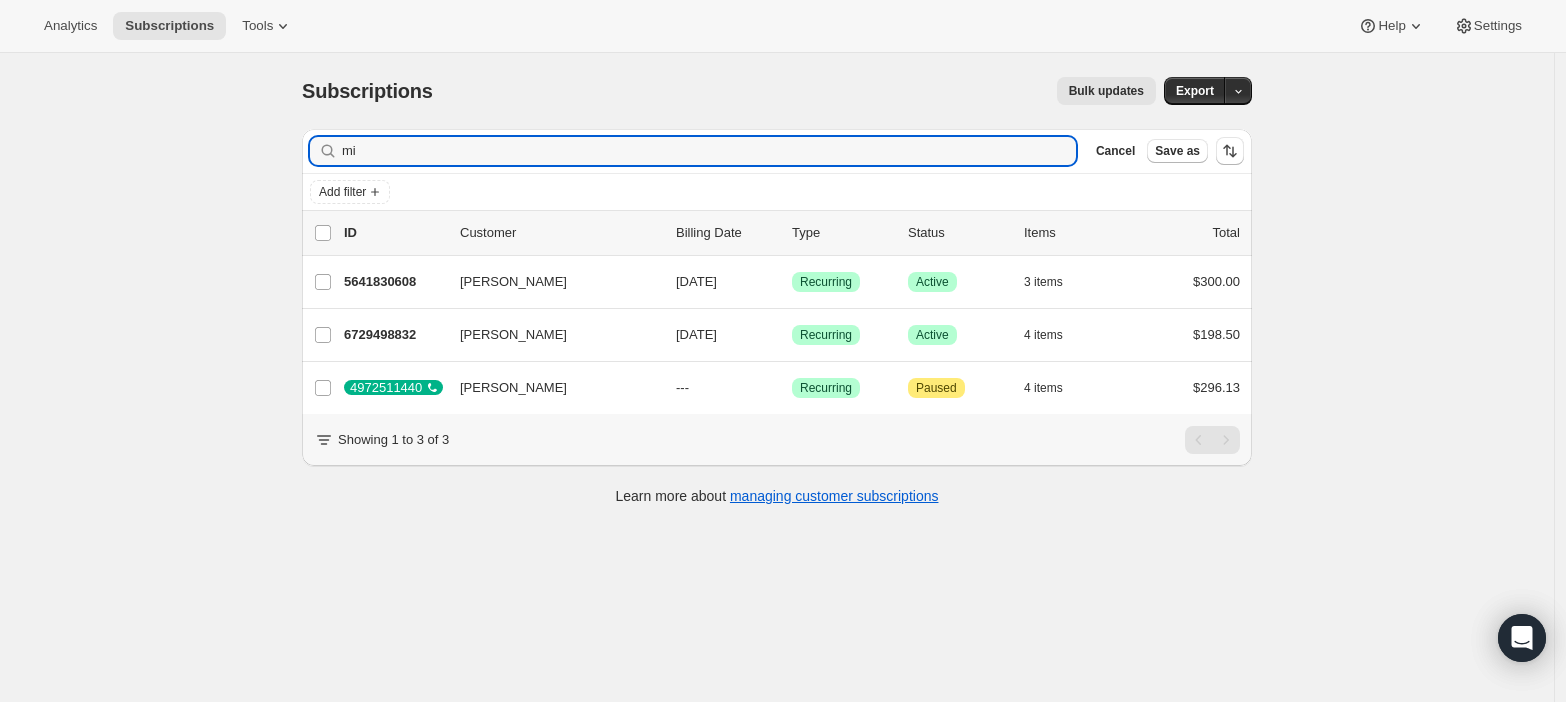 type on "m" 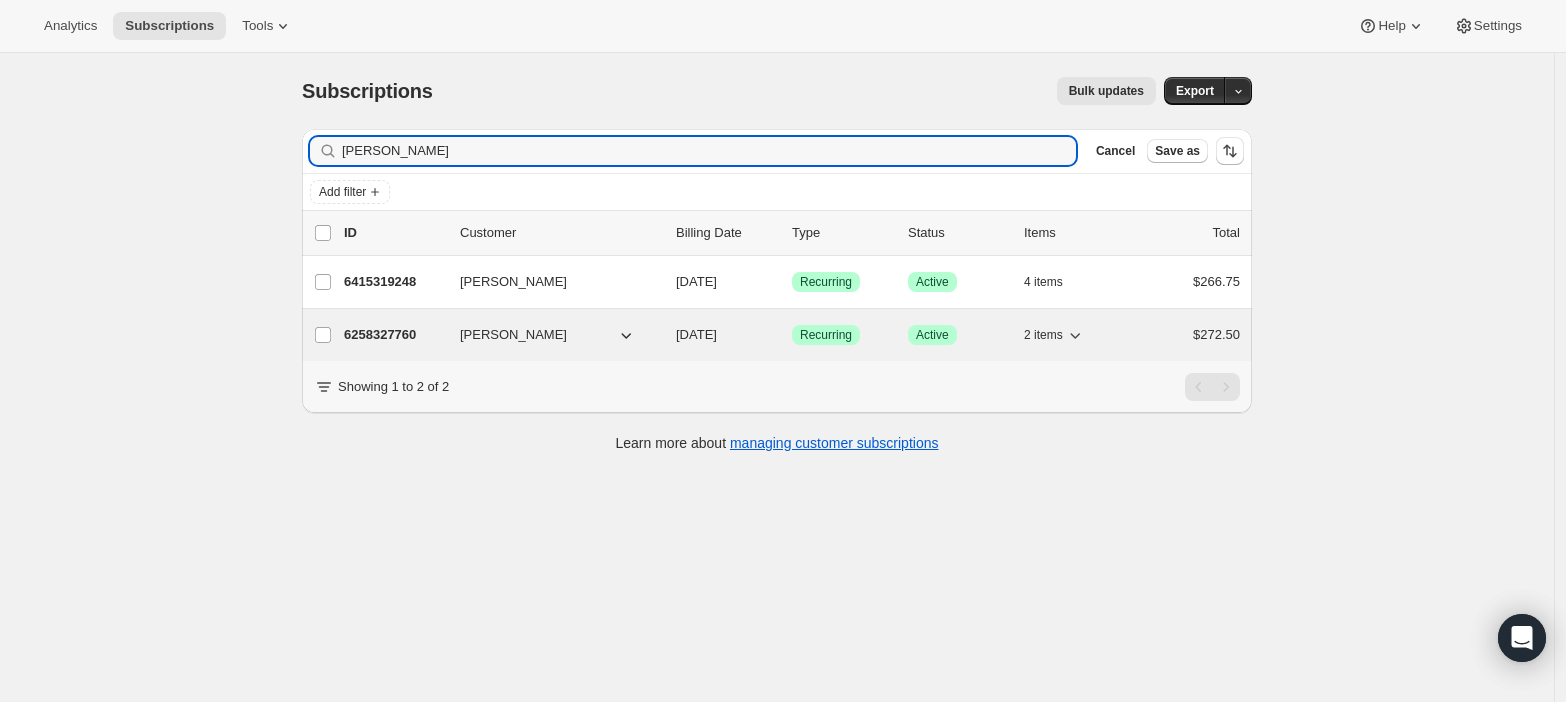 type on "mitchell" 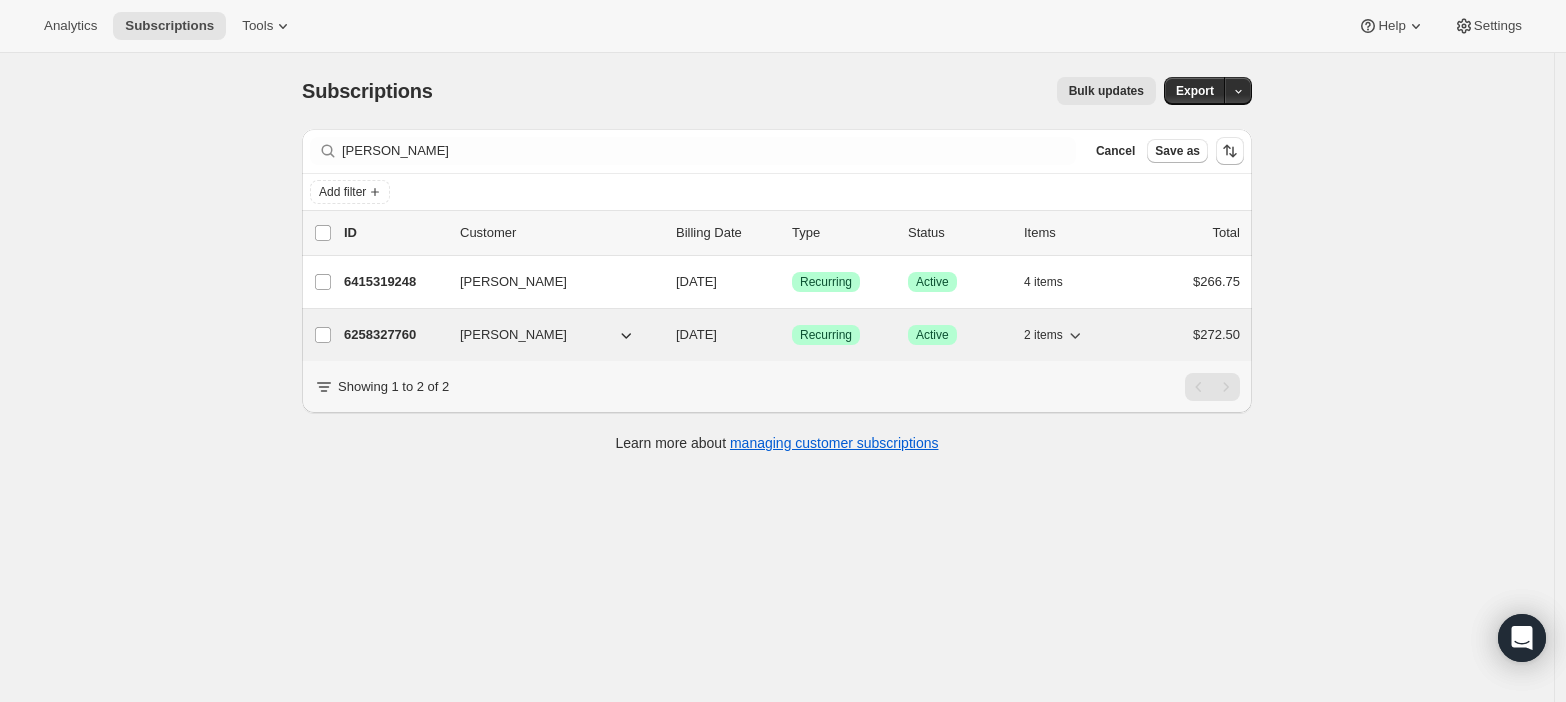 click on "Mitchell Skinner" at bounding box center [513, 335] 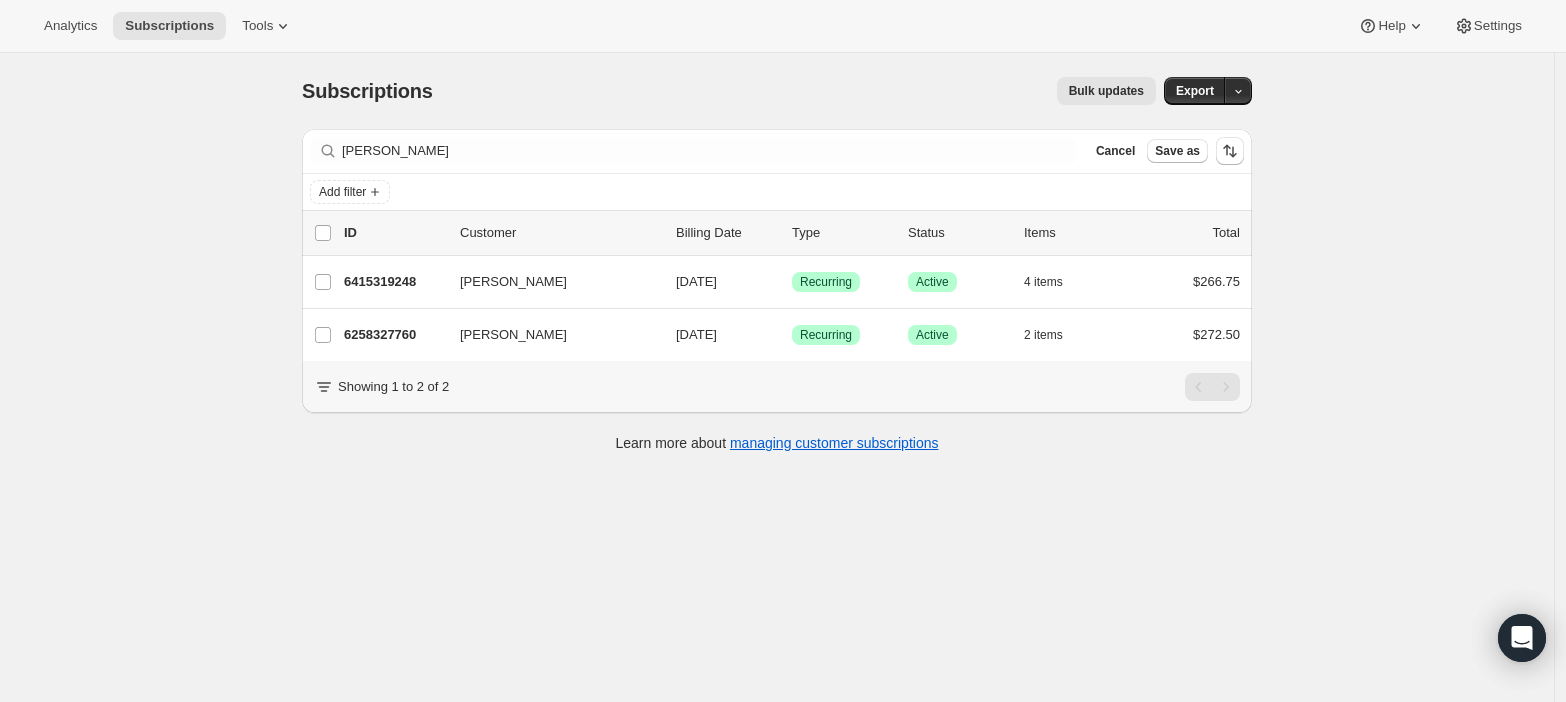 click on "Subscriptions. This page is ready Subscriptions Bulk updates More actions Bulk updates Export Filter subscribers mitchell Clear Cancel Save as Add filter   0 selected Update next billing date Change status Showing 3 subscriptions Select all 3 subscriptions Showing 3 subscriptions Select Select all 3 subscriptions 0 selected list header ID Customer Billing Date Type Status Items Total Mitchell Wilson 6415319248 Mitchell Wilson 08/23/2025 Success Recurring Success Active 4   items $266.75 Mitchell Skinner 6258327760 Mitchell Skinner 12/10/2025 Success Recurring Success Active 2   items $272.50 Showing 1 to 2 of 2 Learn more about   managing customer subscriptions" at bounding box center [777, 404] 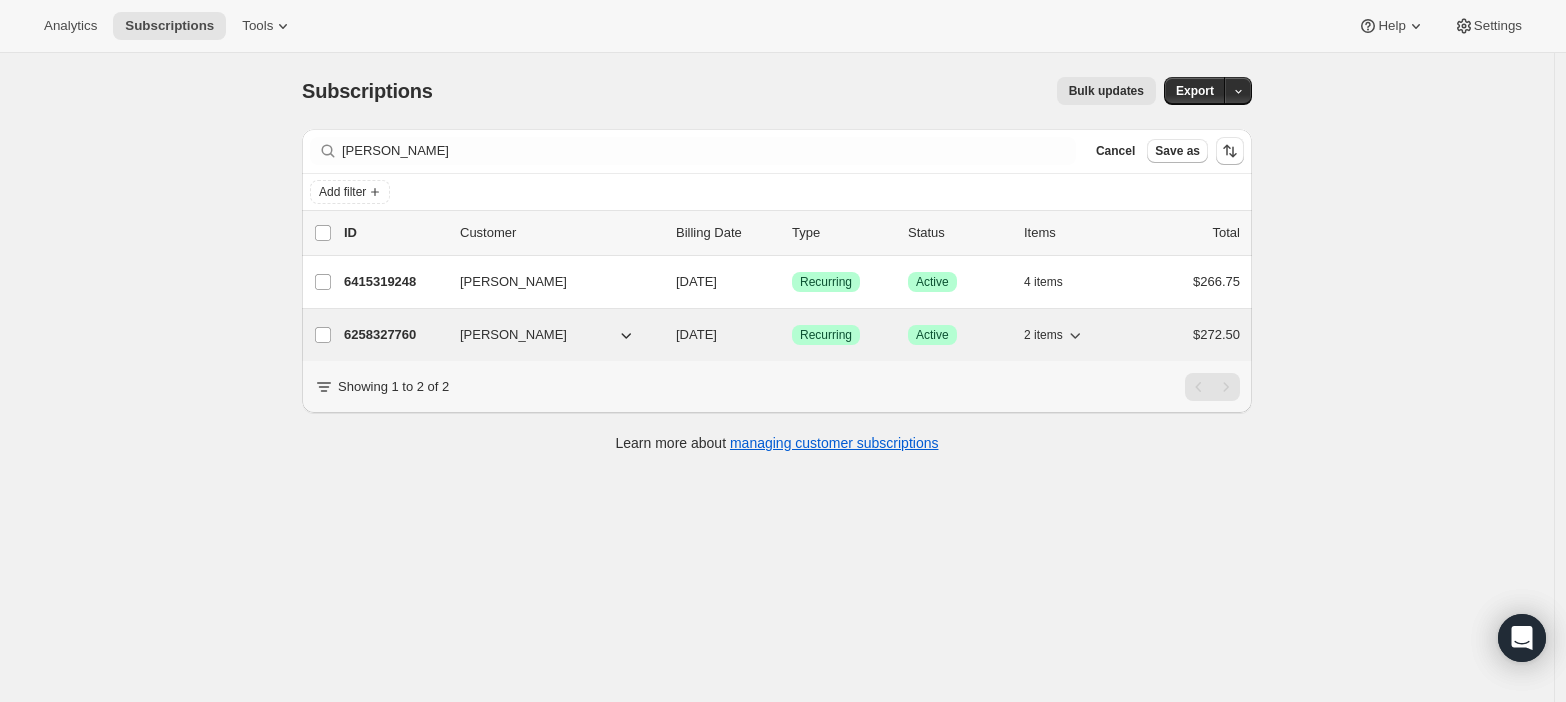 click on "Recurring" at bounding box center [826, 335] 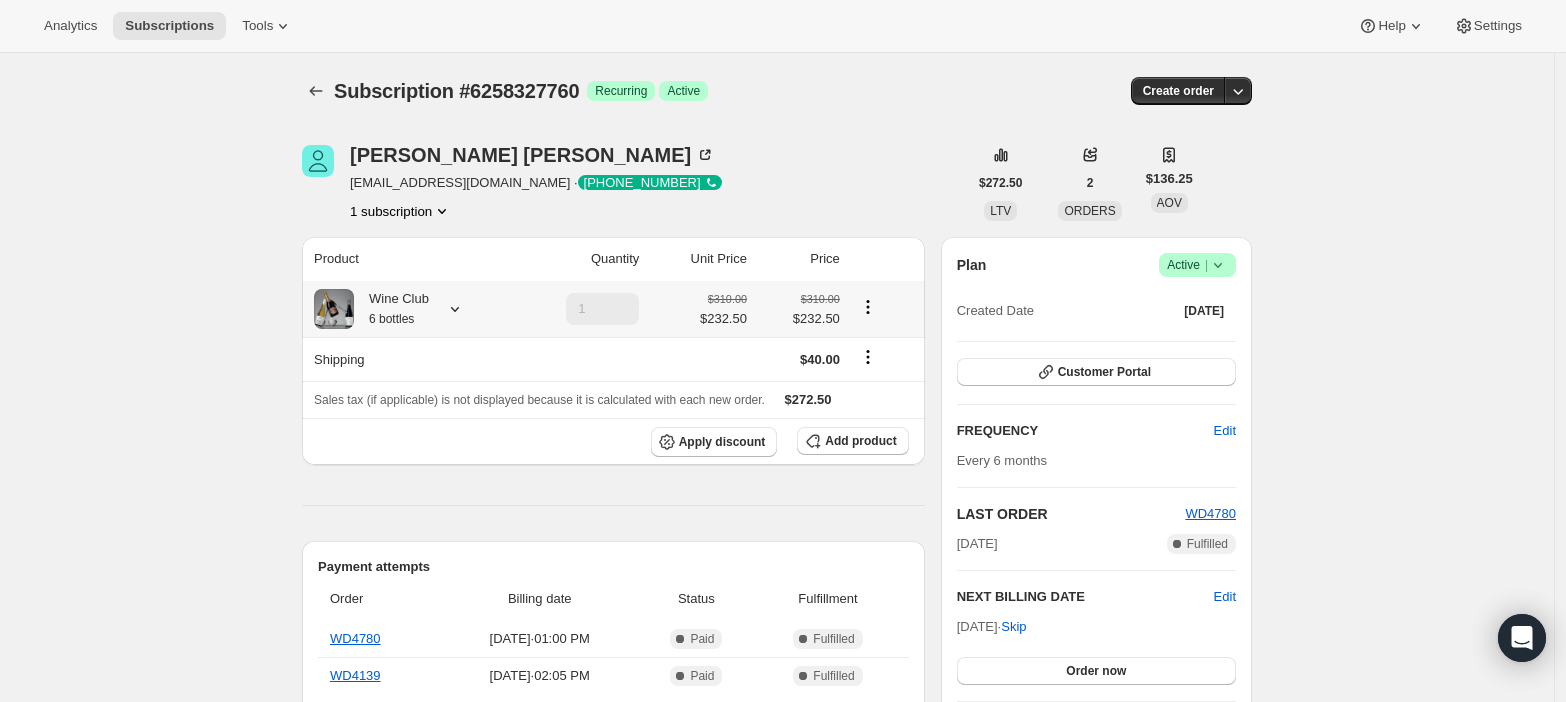 click 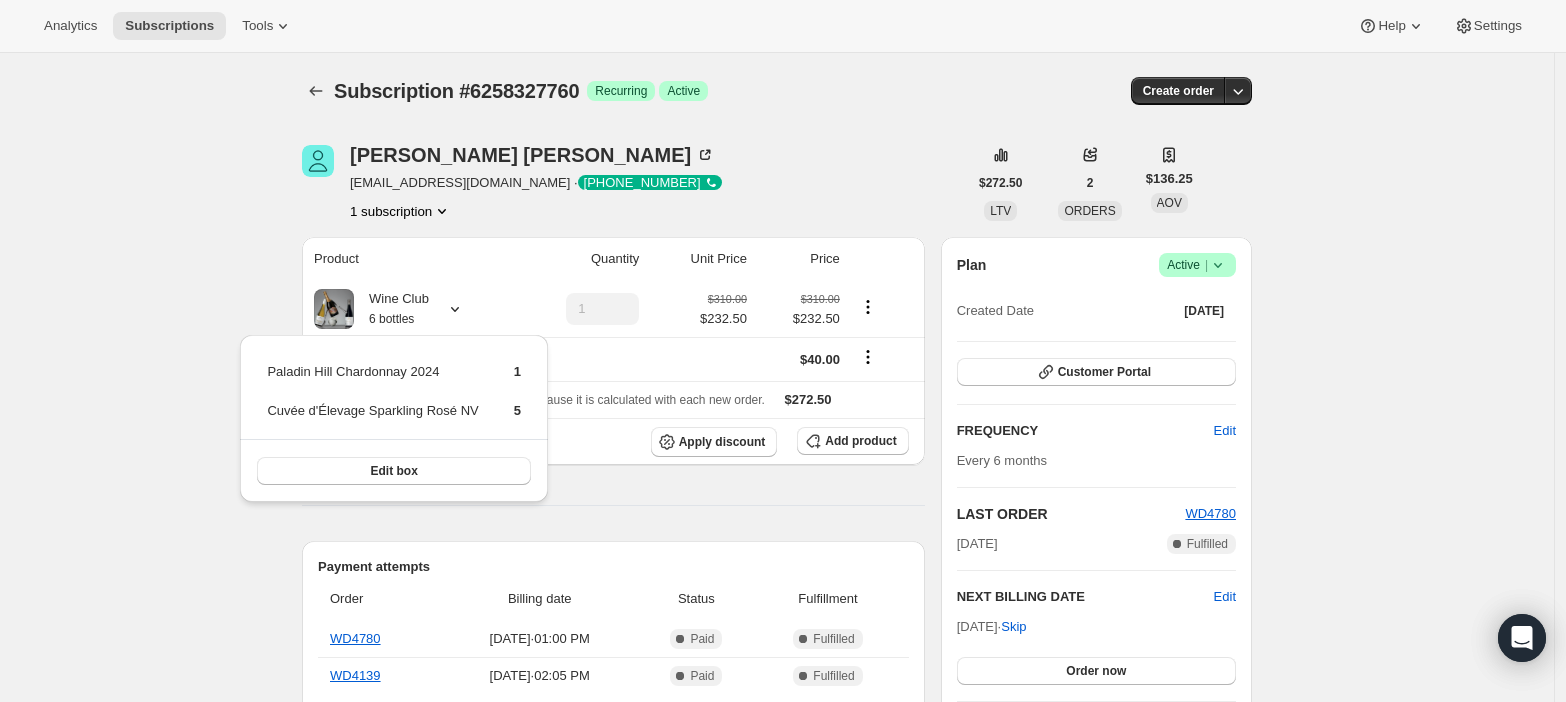 click on "Subscription #6258327760. This page is ready Subscription #6258327760 Success Recurring Success Active Create order Mitchell   Skinner mitchelldskinner@gmail.com ·  +61404546637 1 subscription $272.50 LTV 2 ORDERS $136.25 AOV Product Quantity Unit Price Price Wine Club 6 bottles 1 $310.00 $232.50 $310.00 $232.50 Shipping $40.00 Sales tax (if applicable) is not displayed because it is calculated with each new order.   $272.50 Apply discount Add product Payment attempts Order Billing date Status Fulfillment WD4780 Jun 10, 2025  ·  01:00 PM  Complete Paid  Complete Fulfilled WD4139 Dec 10, 2024  ·  02:05 PM  Complete Paid  Complete Fulfilled Timeline Jul 9, 2025 Automatically swapped items within Wine Club .   View bulk process New box selection Paladin Hill Chardonnay 2024 Previous box selection Paladin Hill Chardonnay 2023 04:01 PM Jun 10, 2025 Order processed successfully.  View order 01:00 PM May 27, 2025 Subscription reminder email sent via Awtomic email. 01:00 PM Apr 21, 2025 03:08 PM Dec 10, 2024 |" at bounding box center [777, 774] 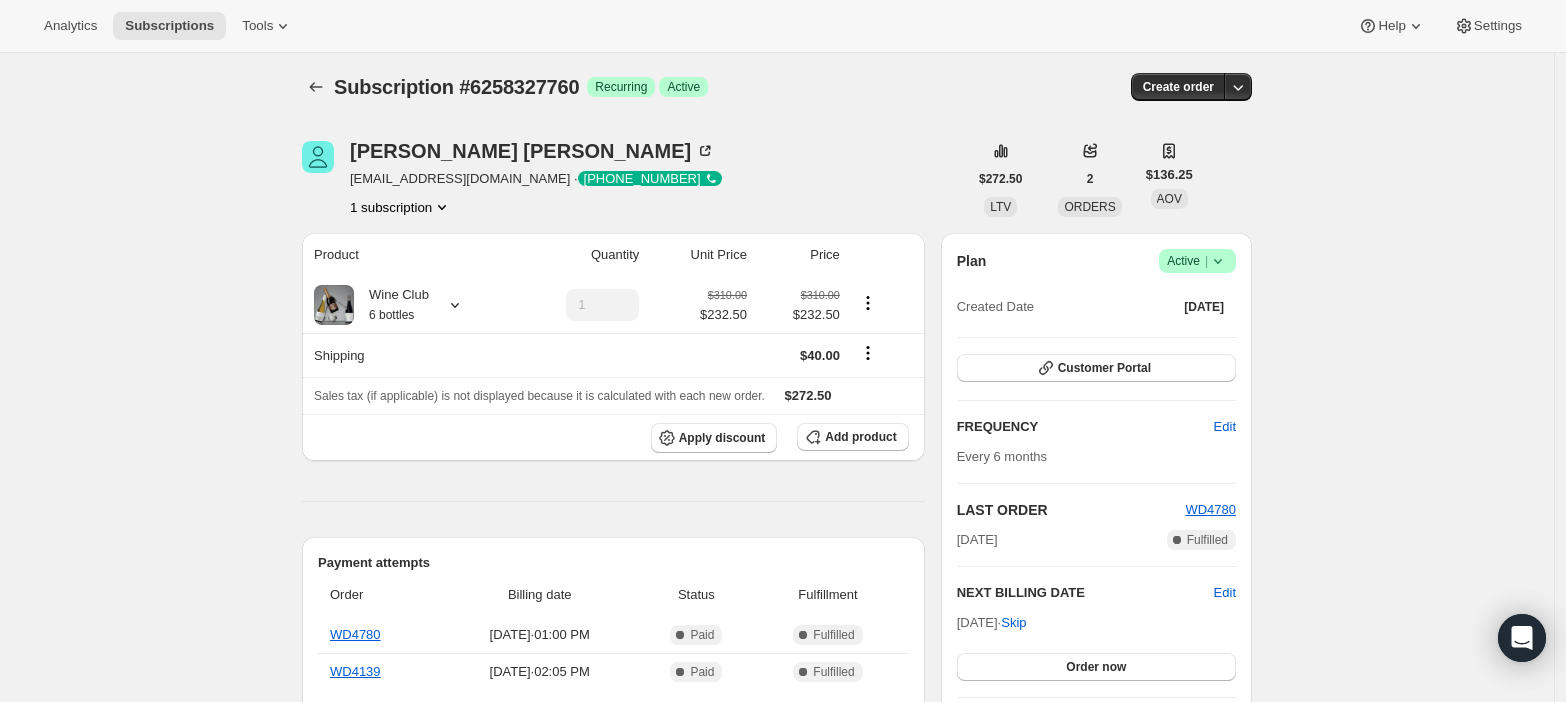 scroll, scrollTop: 8, scrollLeft: 0, axis: vertical 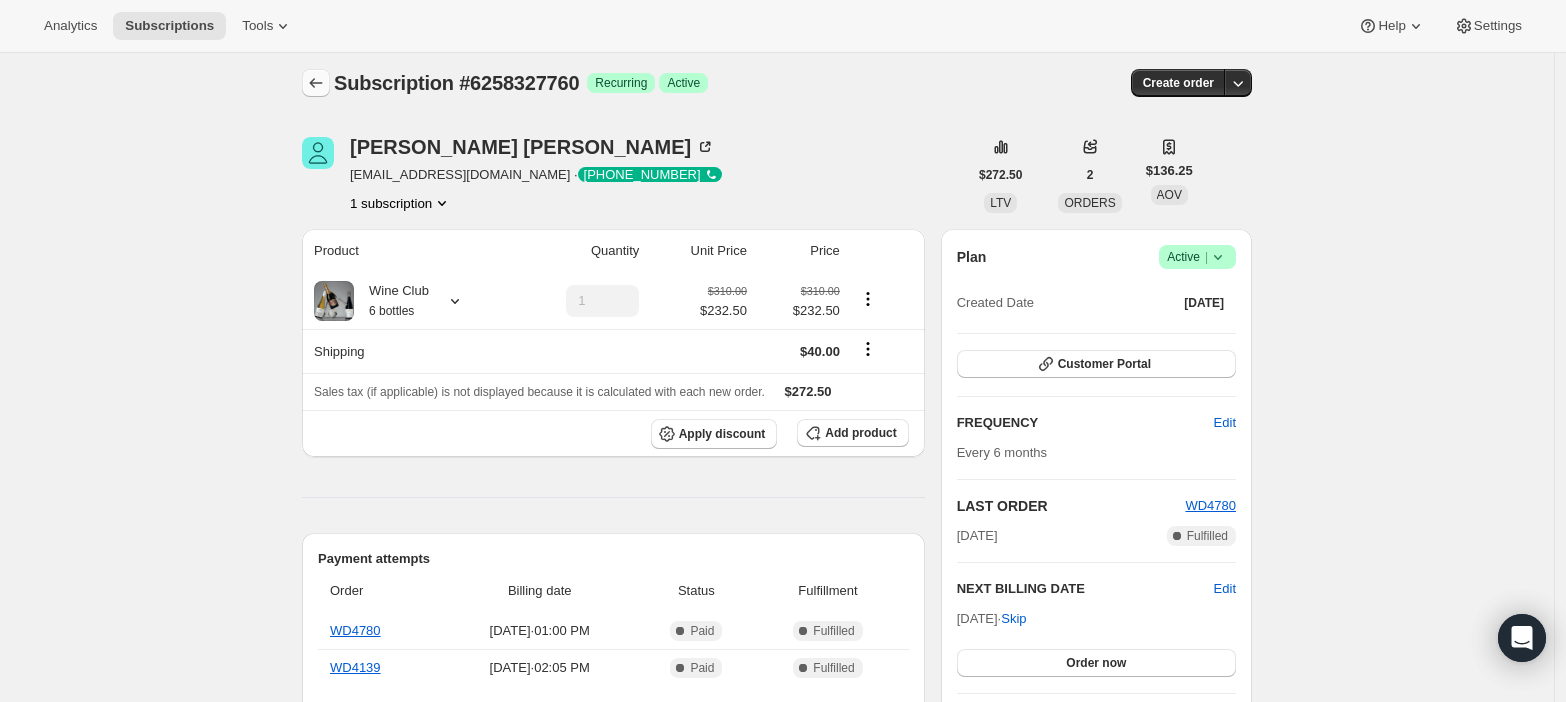 click 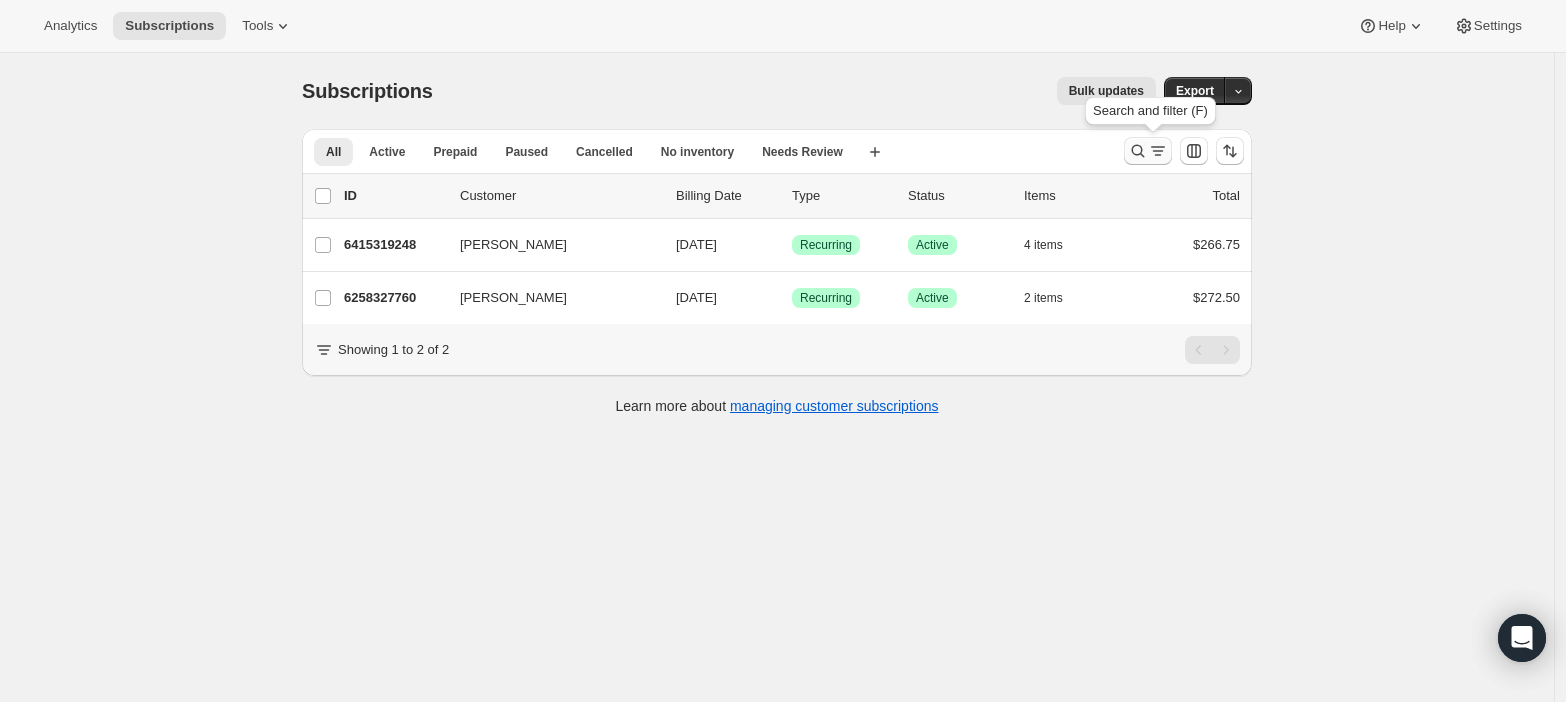 click 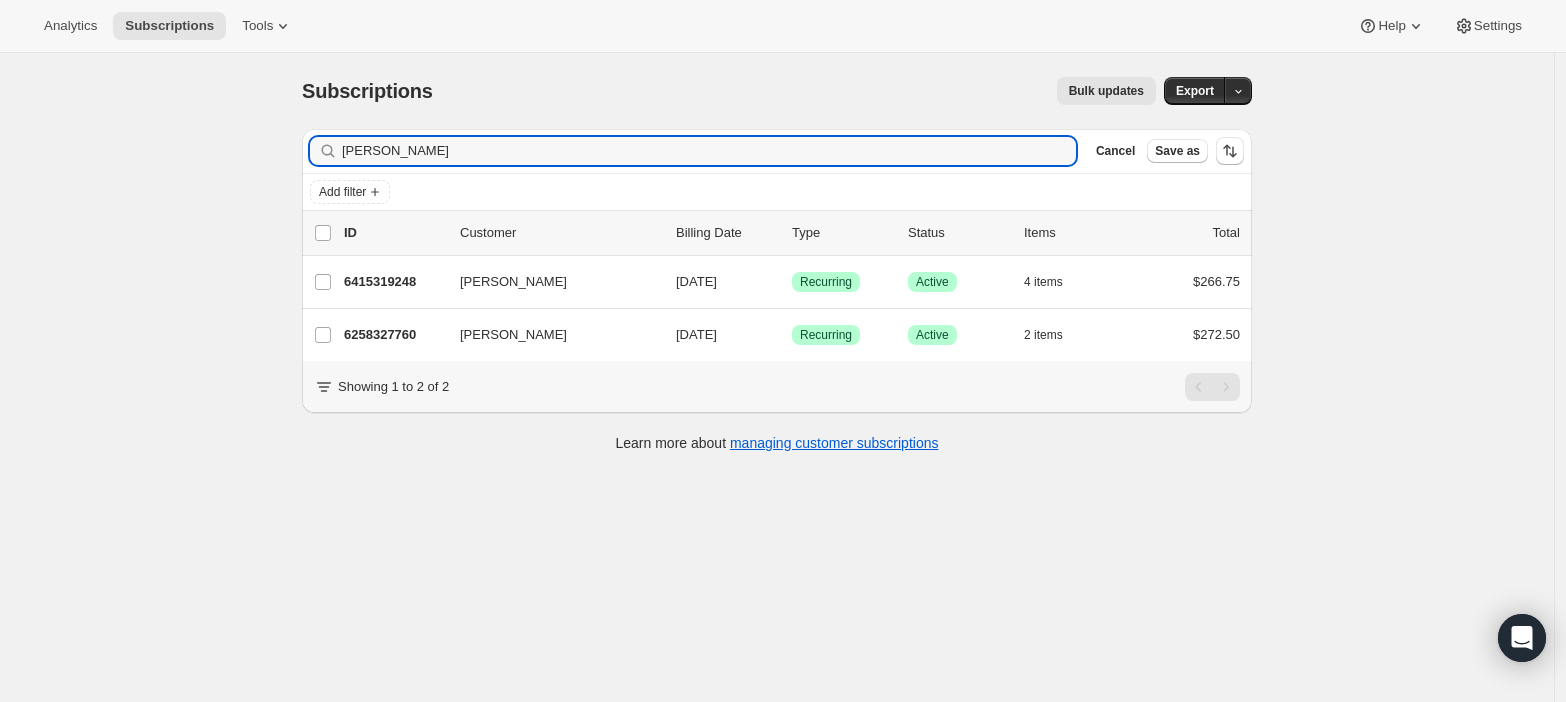 drag, startPoint x: 422, startPoint y: 144, endPoint x: 176, endPoint y: 151, distance: 246.09958 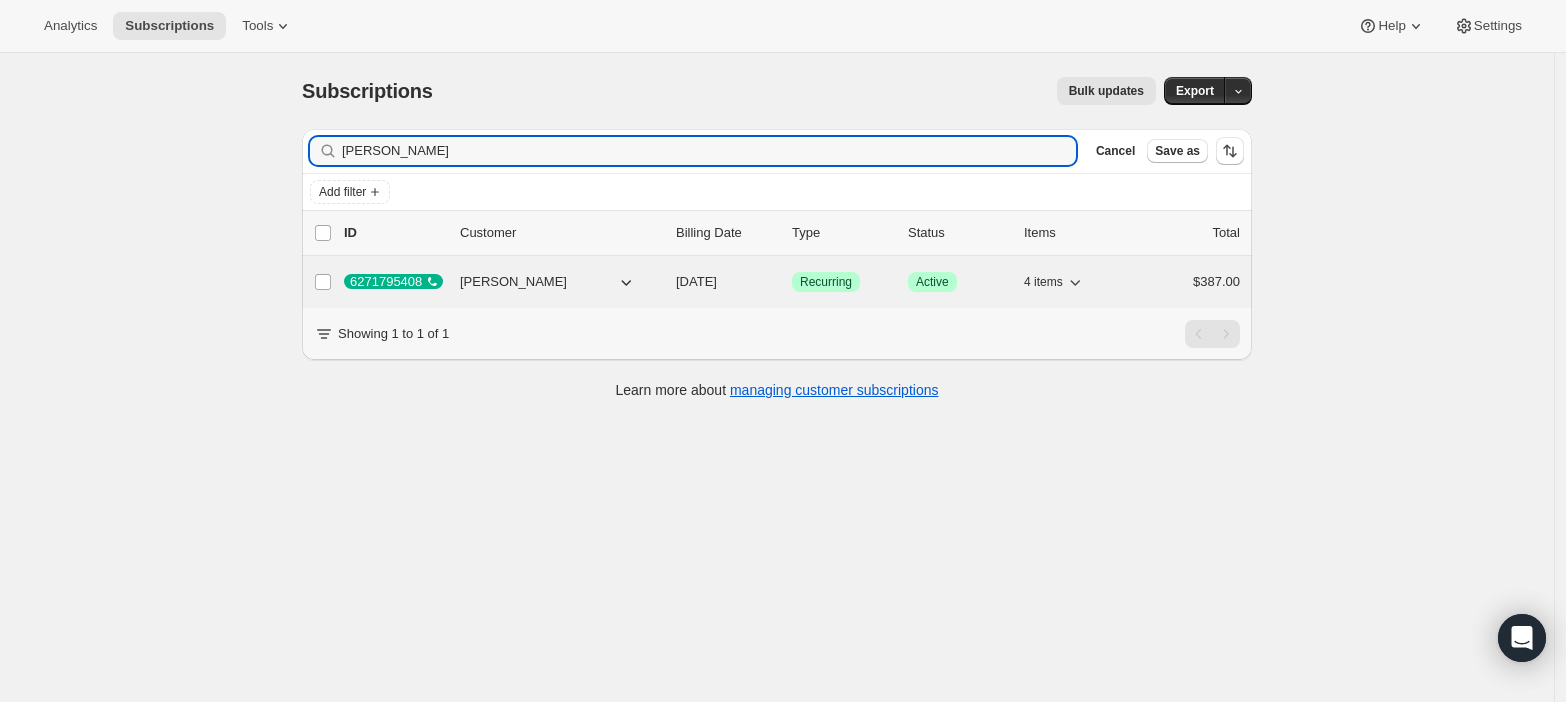 type on "sean mc" 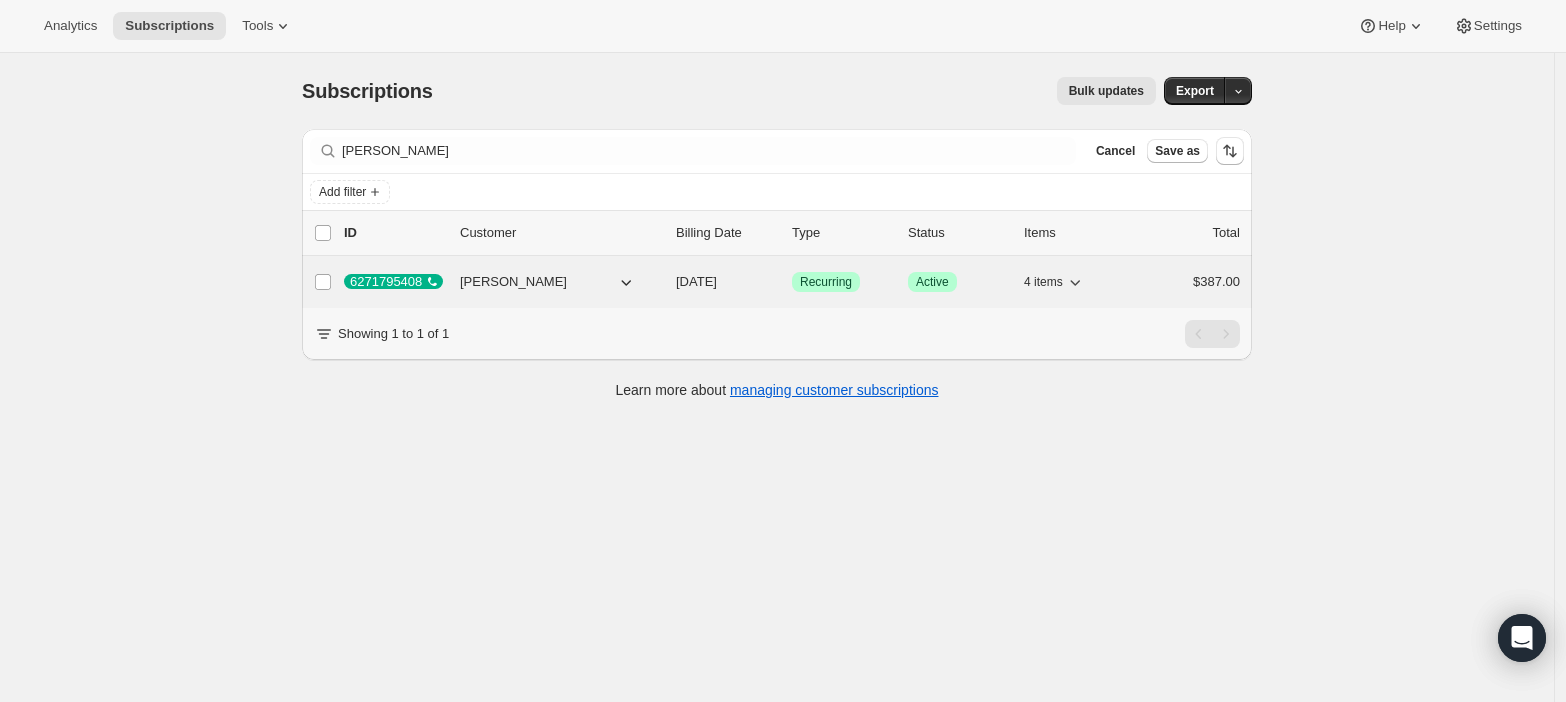 click on "Recurring" at bounding box center [826, 282] 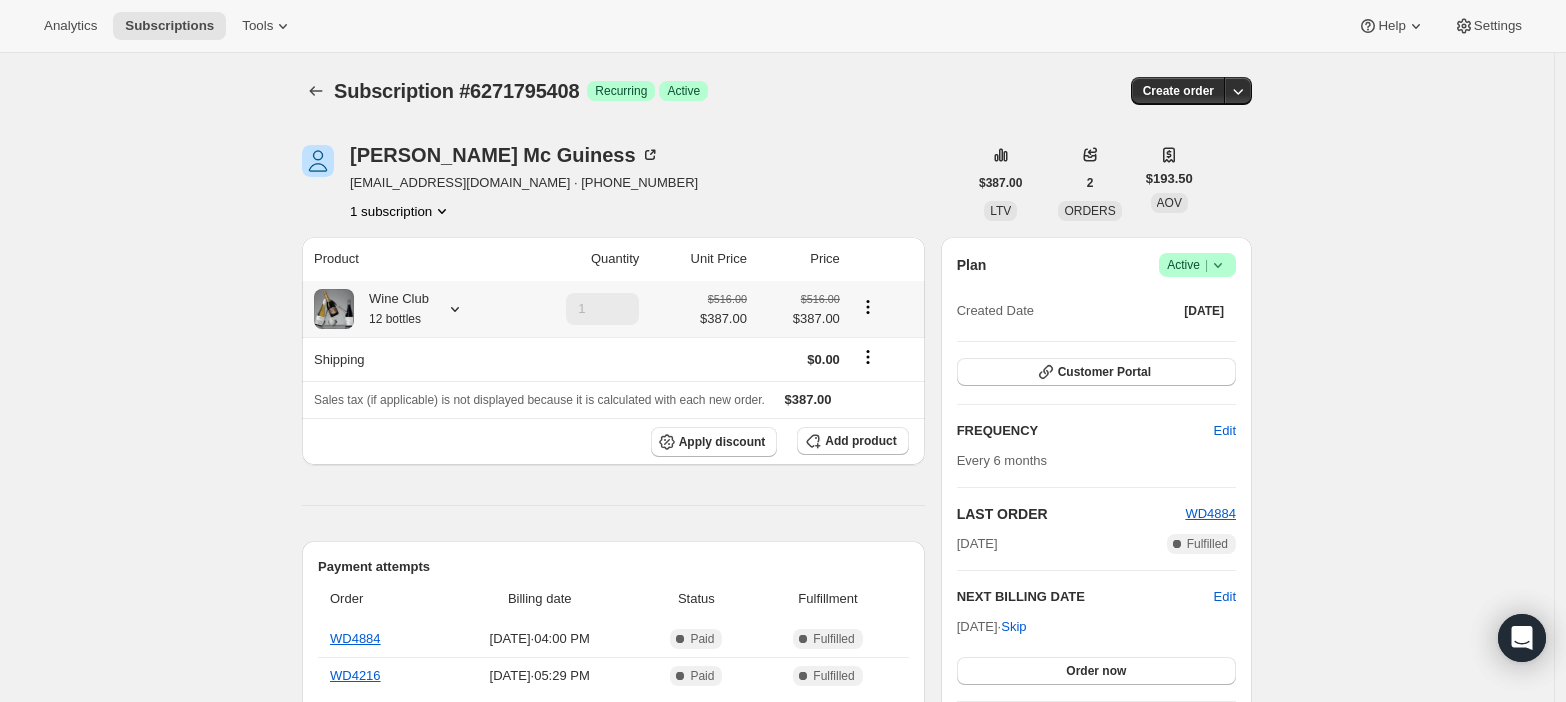 click 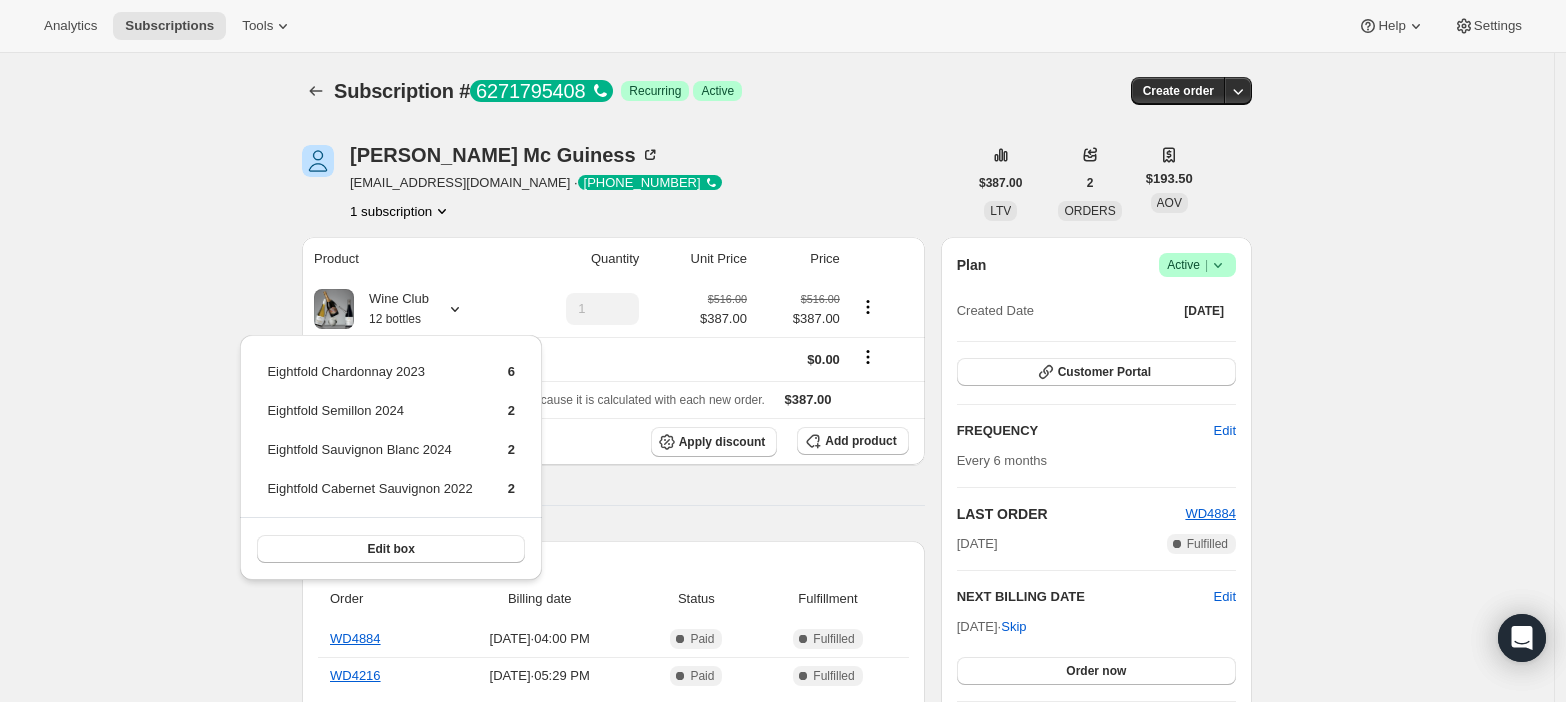 click on "Subscription # 6271795408 . This page is ready Subscription # 6271795408 Success Recurring Success Active Create order Sean   Mc Guiness rozellesean@gmail.com ·  +61488204407 1 subscription $387.00 LTV 2 ORDERS $193.50 AOV Product Quantity Unit Price Price Wine Club 12 bottles 1 $516.00 $387.00 $516.00 $387.00 Shipping $0.00 Sales tax (if applicable) is not displayed because it is calculated with each new order.   $387.00 Apply discount Add product Payment attempts Order Billing date Status Fulfillment WD4884 Jun 22, 2025  ·  04:00 PM  Complete Paid  Complete Fulfilled WD4216 Dec 22, 2024  ·  05:29 PM  Complete Paid  Complete Fulfilled Timeline Jun 22, 2025 Order processed successfully.  View order 04:00 PM Jun 8, 2025 Subscription reminder email sent via Awtomic email. 04:00 PM May 21, 2025 Price of 2 products updated via APP .   View bulk process Eightfold Sauvignon Blanc 2024 Old price:  $45.00 New price:  $39.00 Eightfold Semillon 2024 Old price:  $45.00 New price:  $39.00 09:39 AM Apr 22, 2025  to" at bounding box center [777, 784] 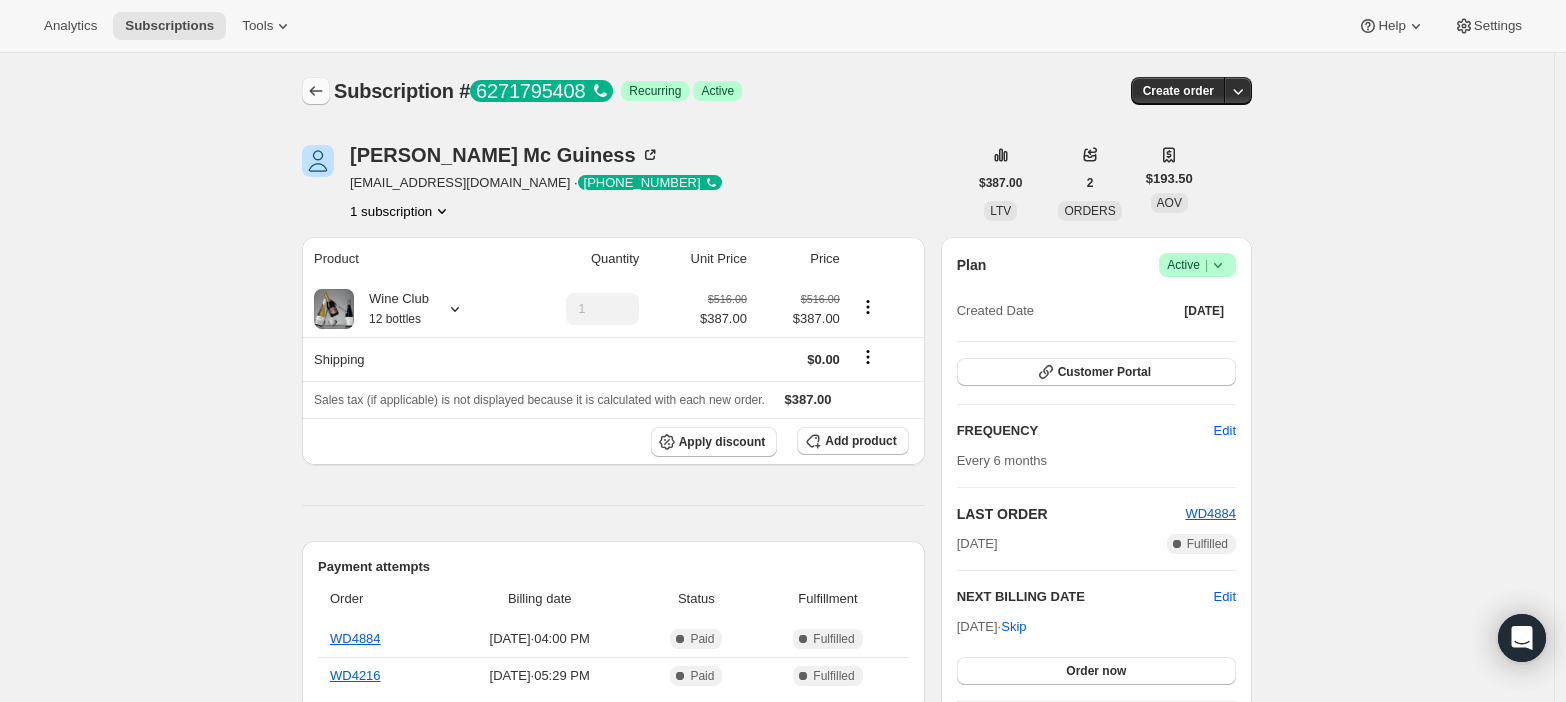 click 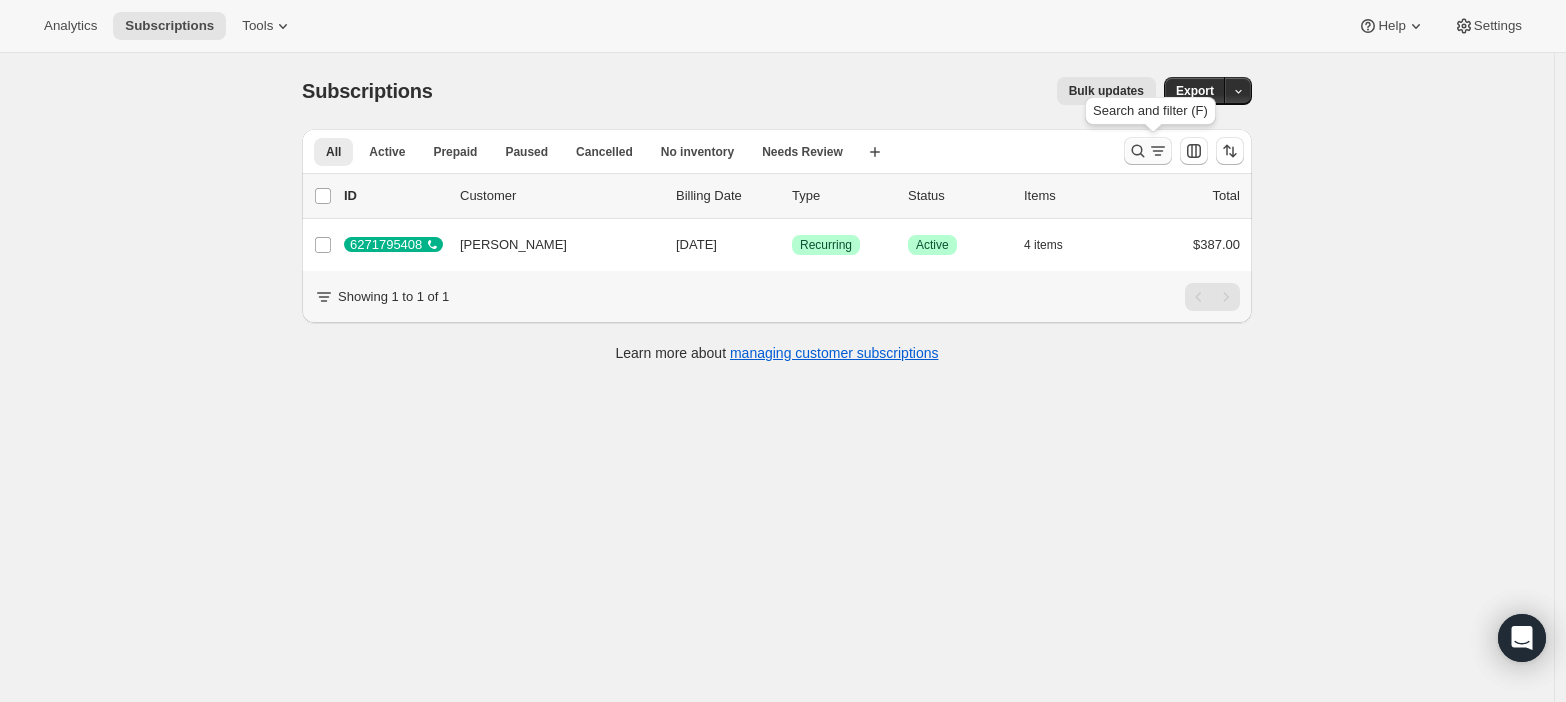 click 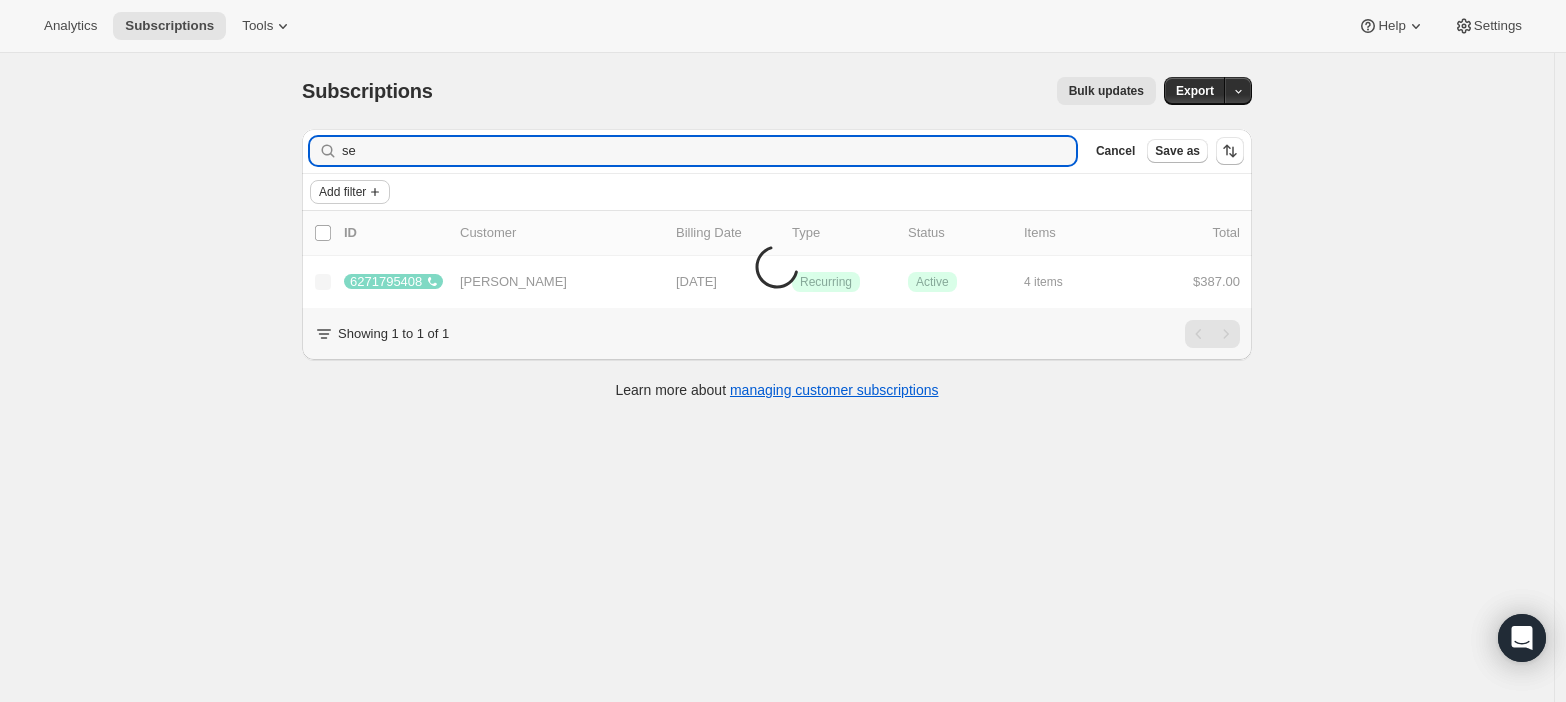 type on "s" 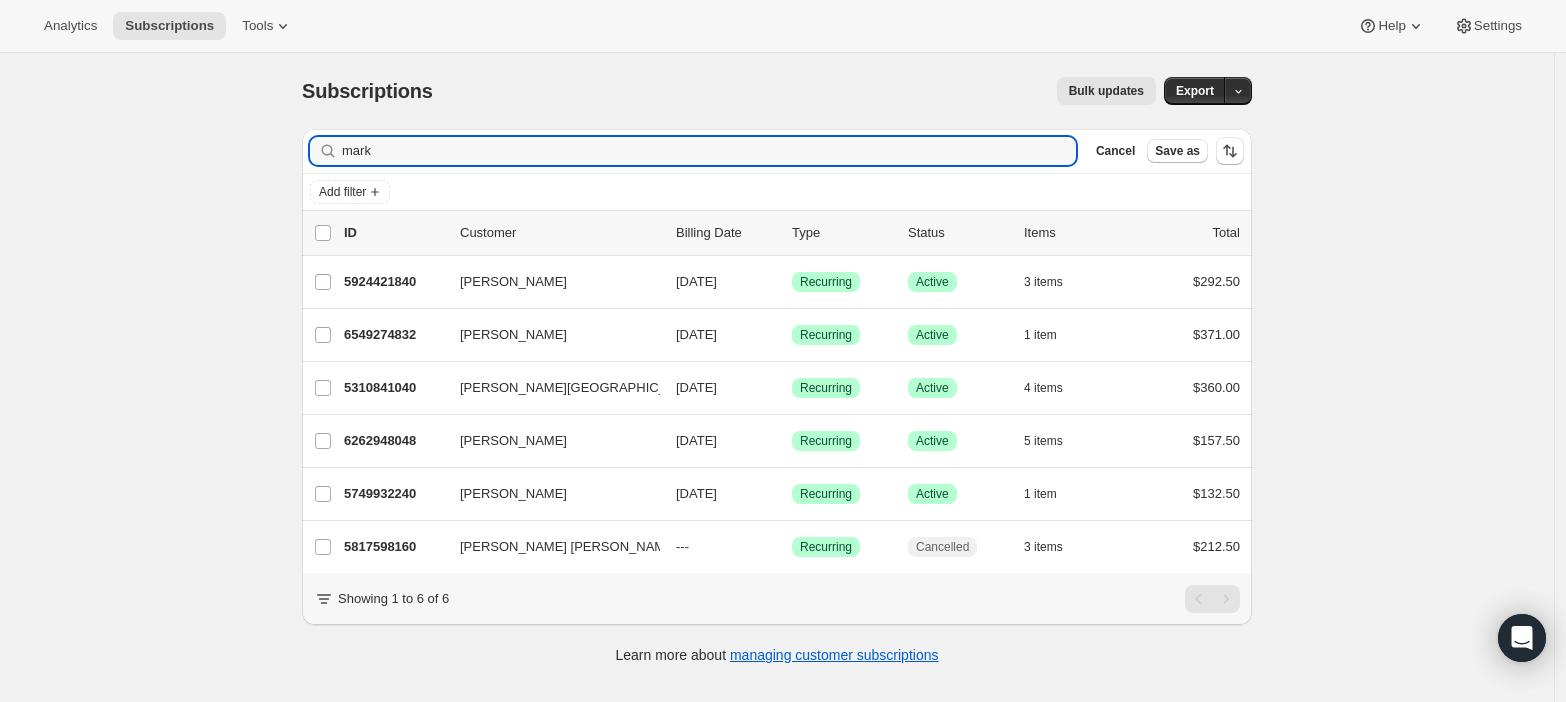type on "mark" 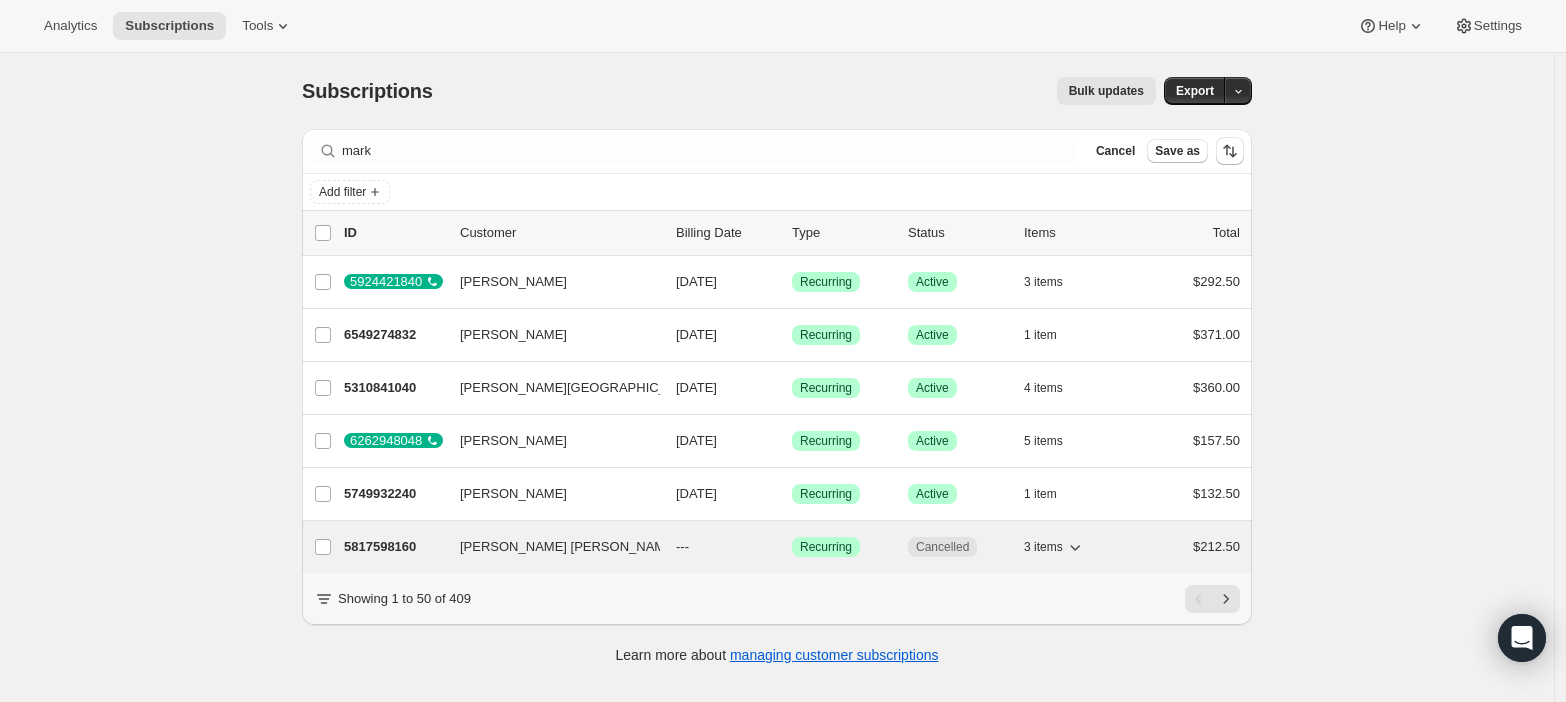 click on "Christopher Mark Harris" at bounding box center [568, 547] 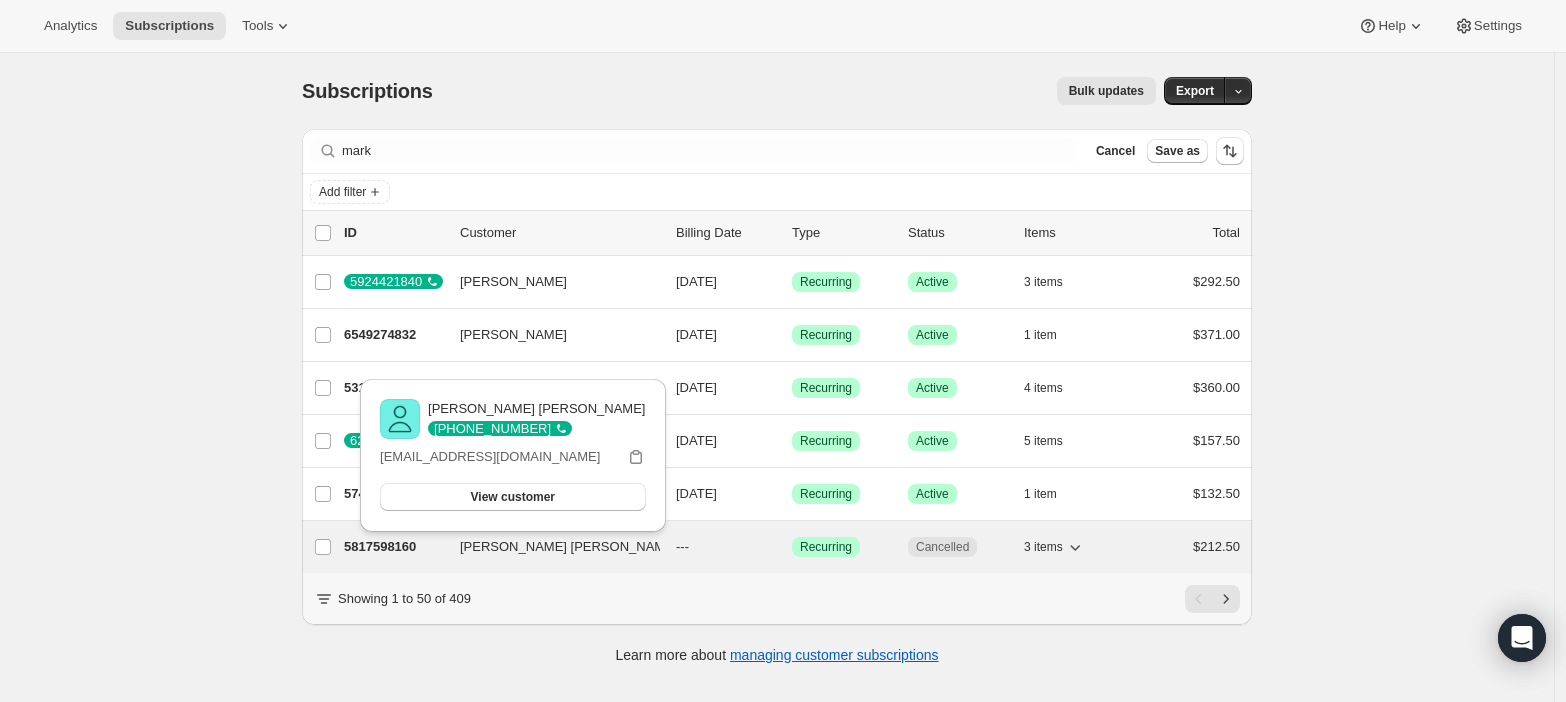 click 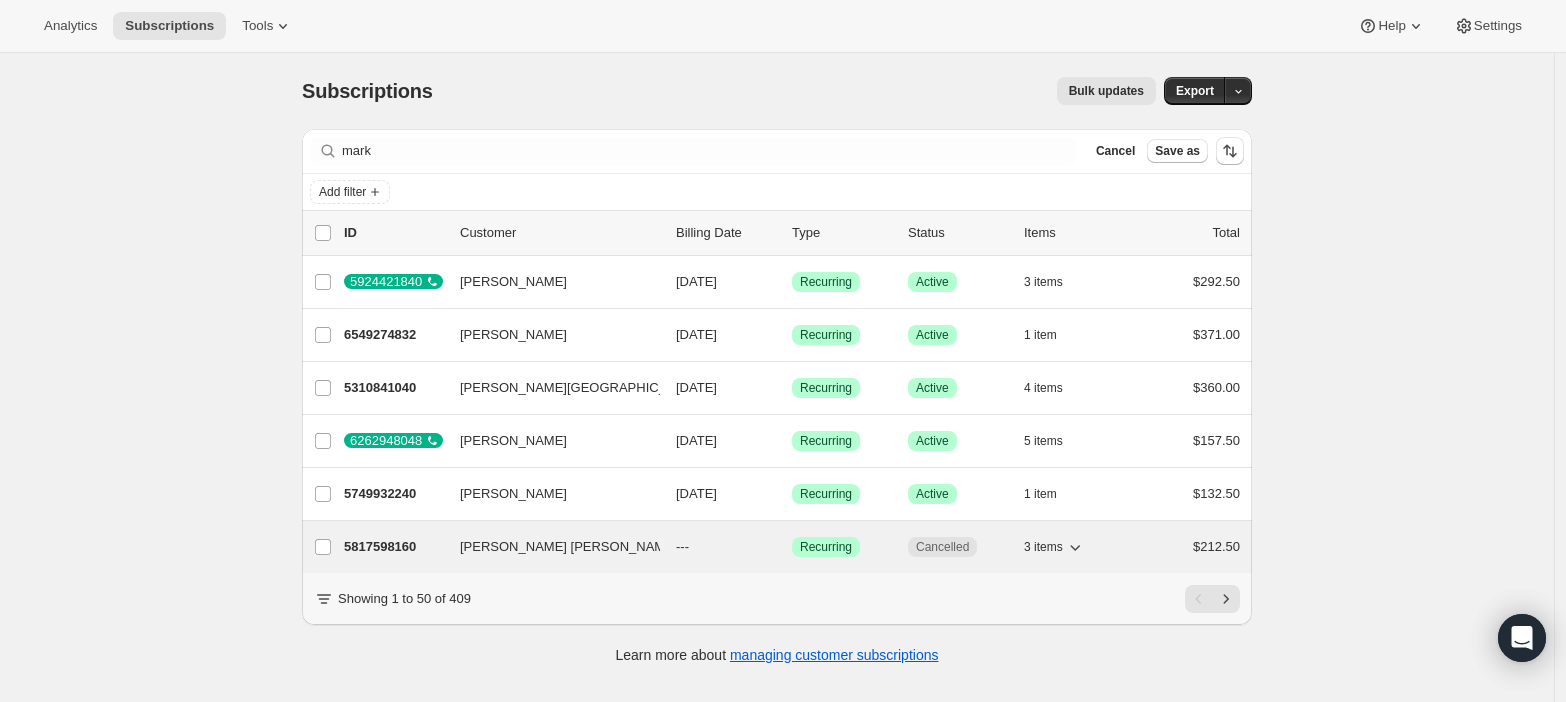click on "Cancelled" at bounding box center [942, 547] 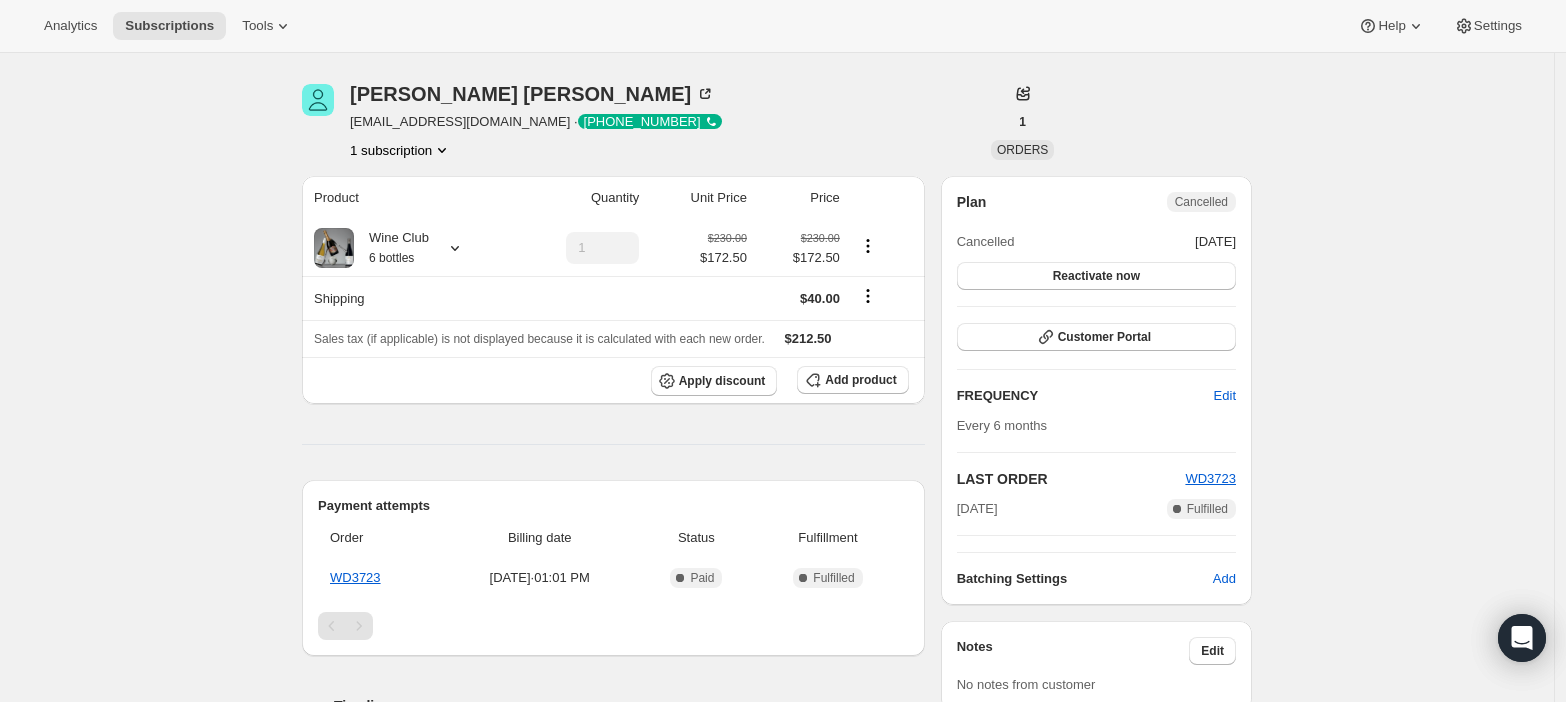 scroll, scrollTop: 0, scrollLeft: 0, axis: both 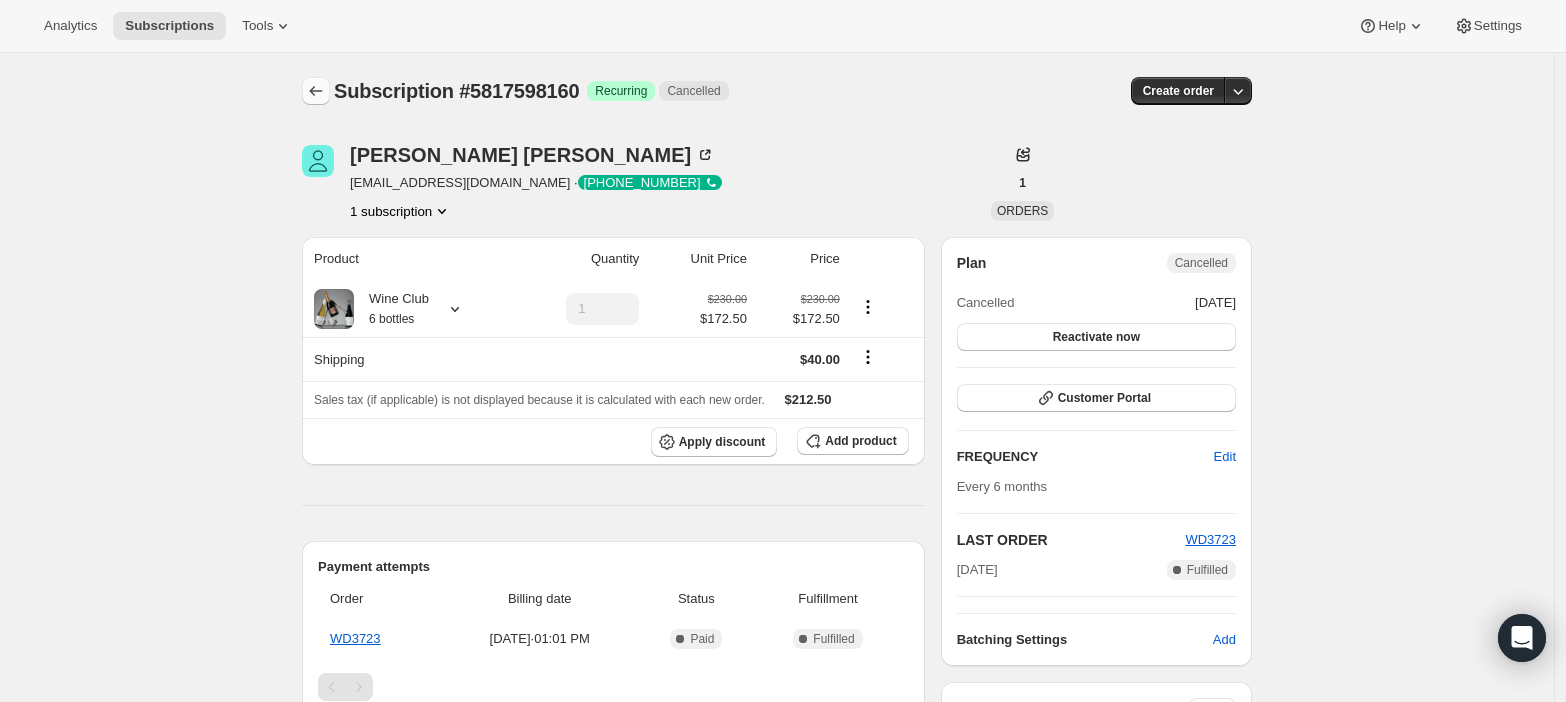 click 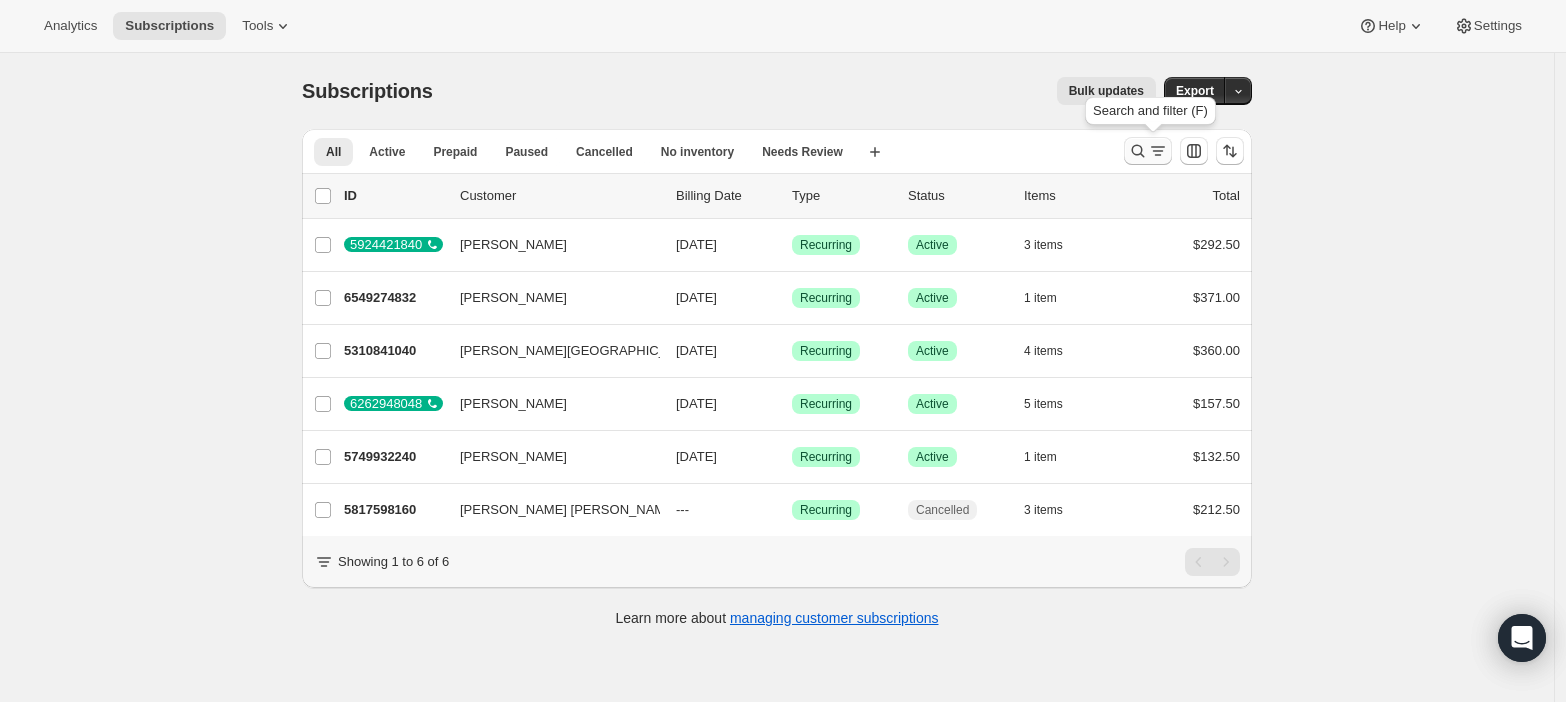 click 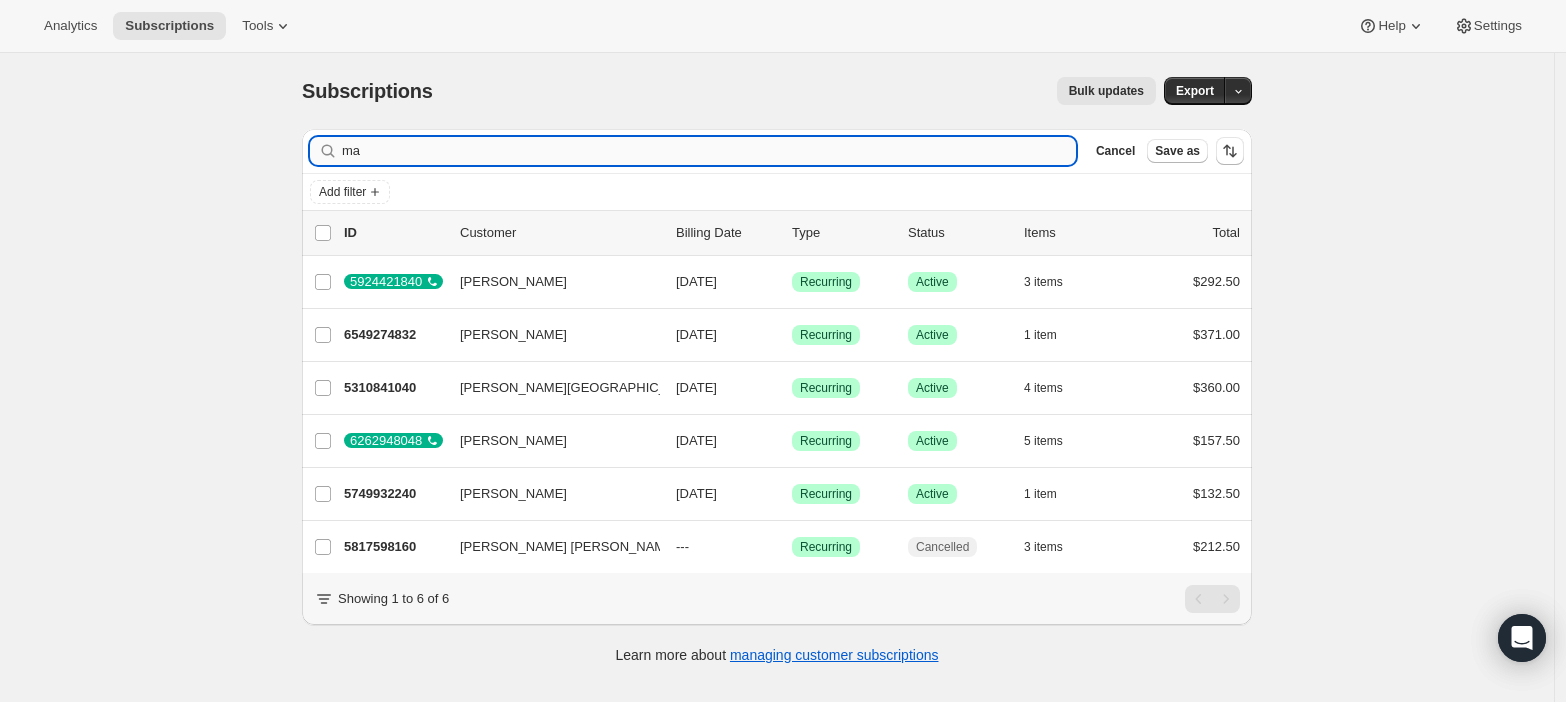 type on "m" 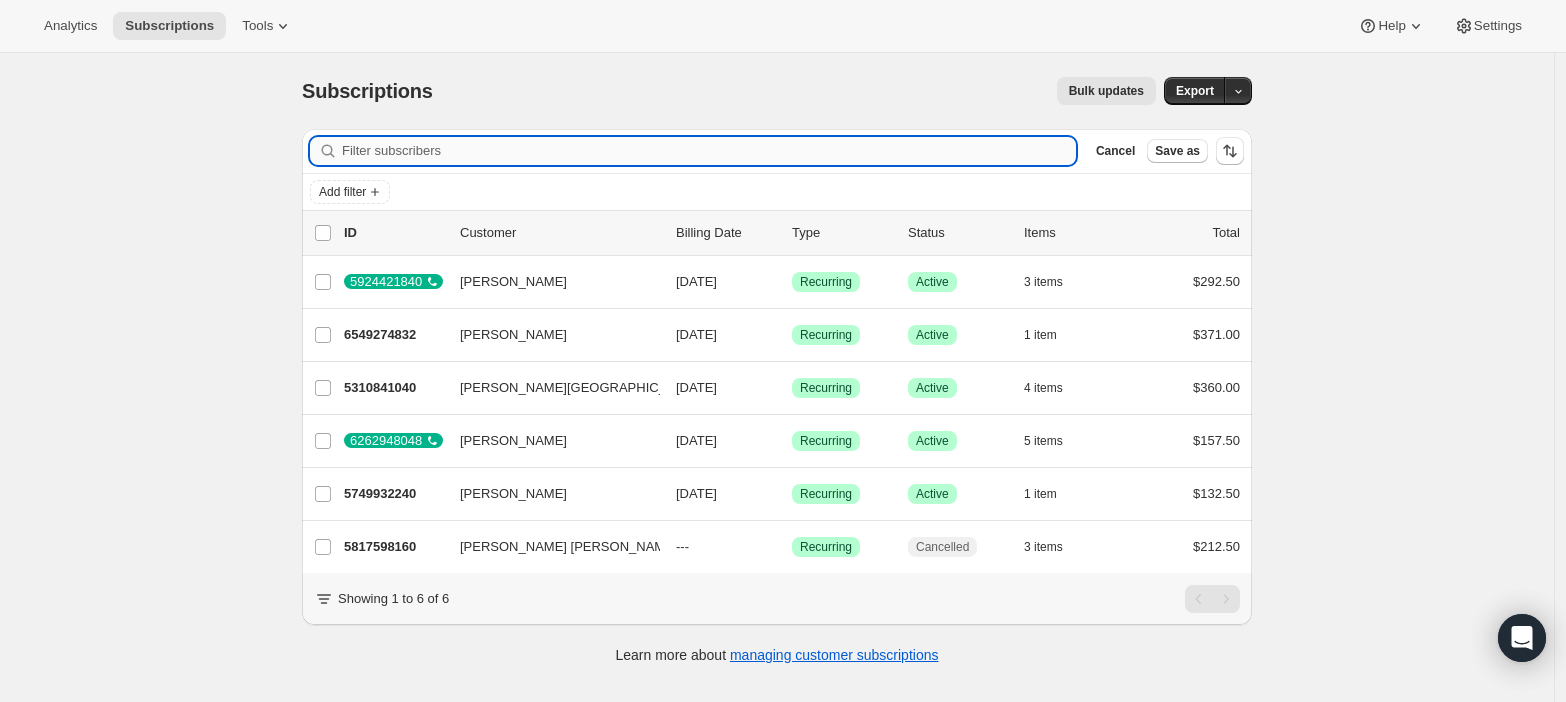 type on "a" 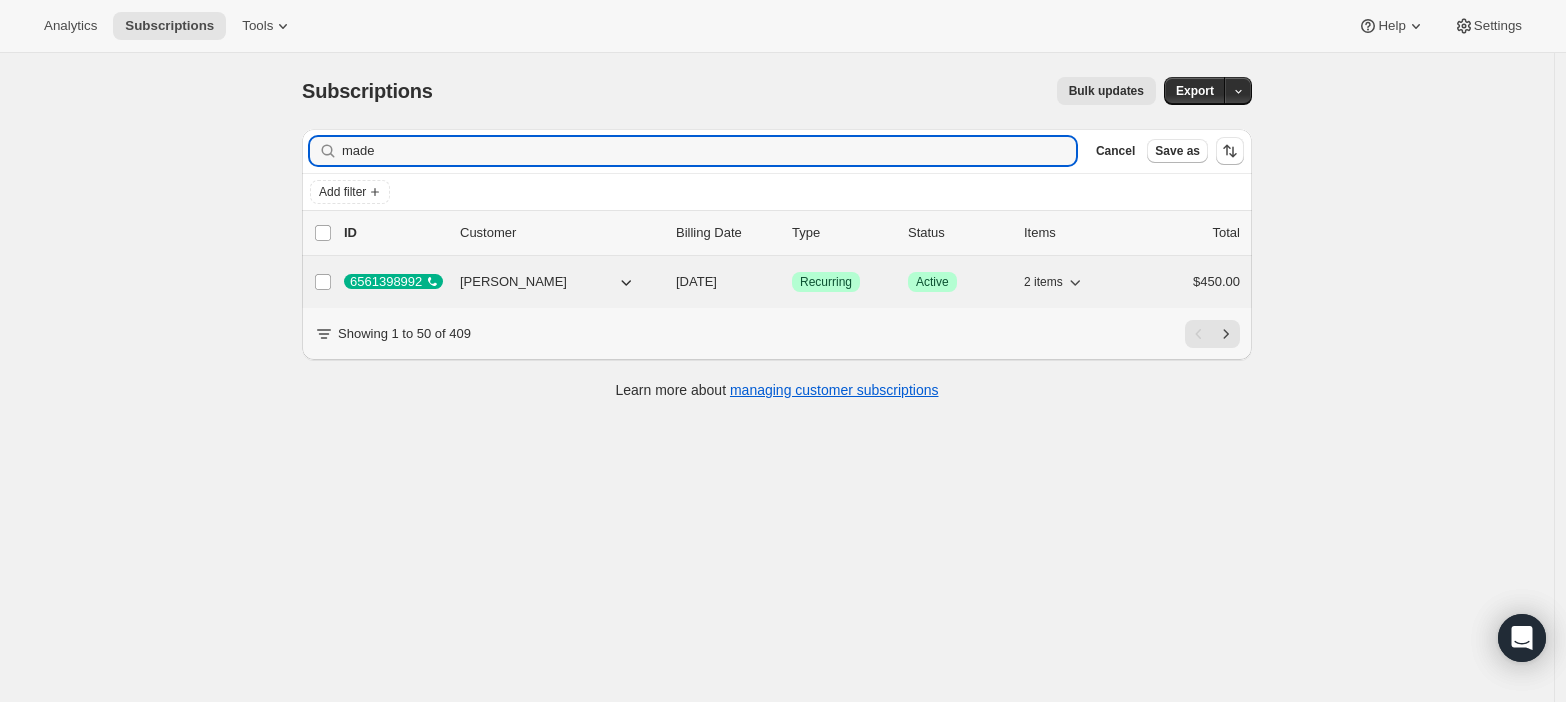 type on "made" 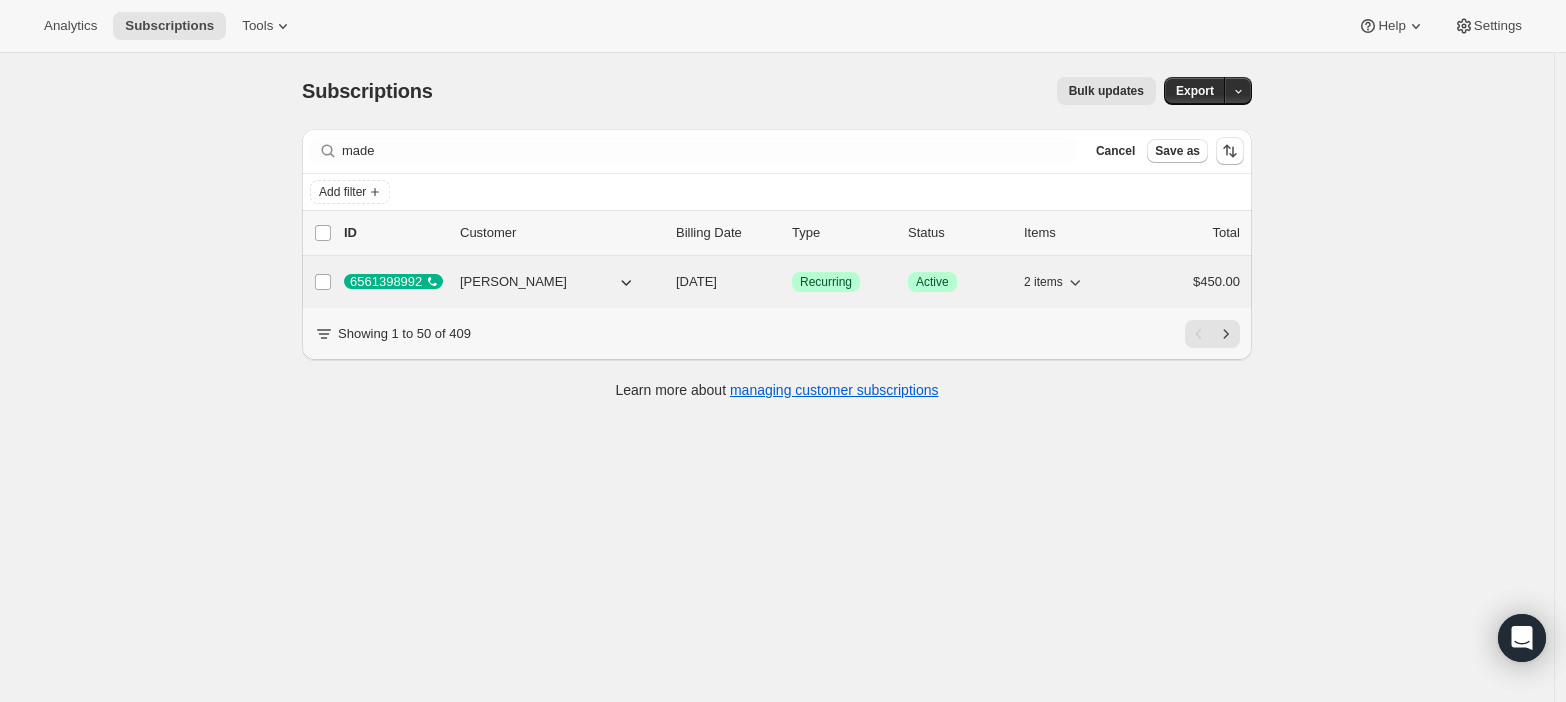 click on "05/01/2026" at bounding box center (696, 281) 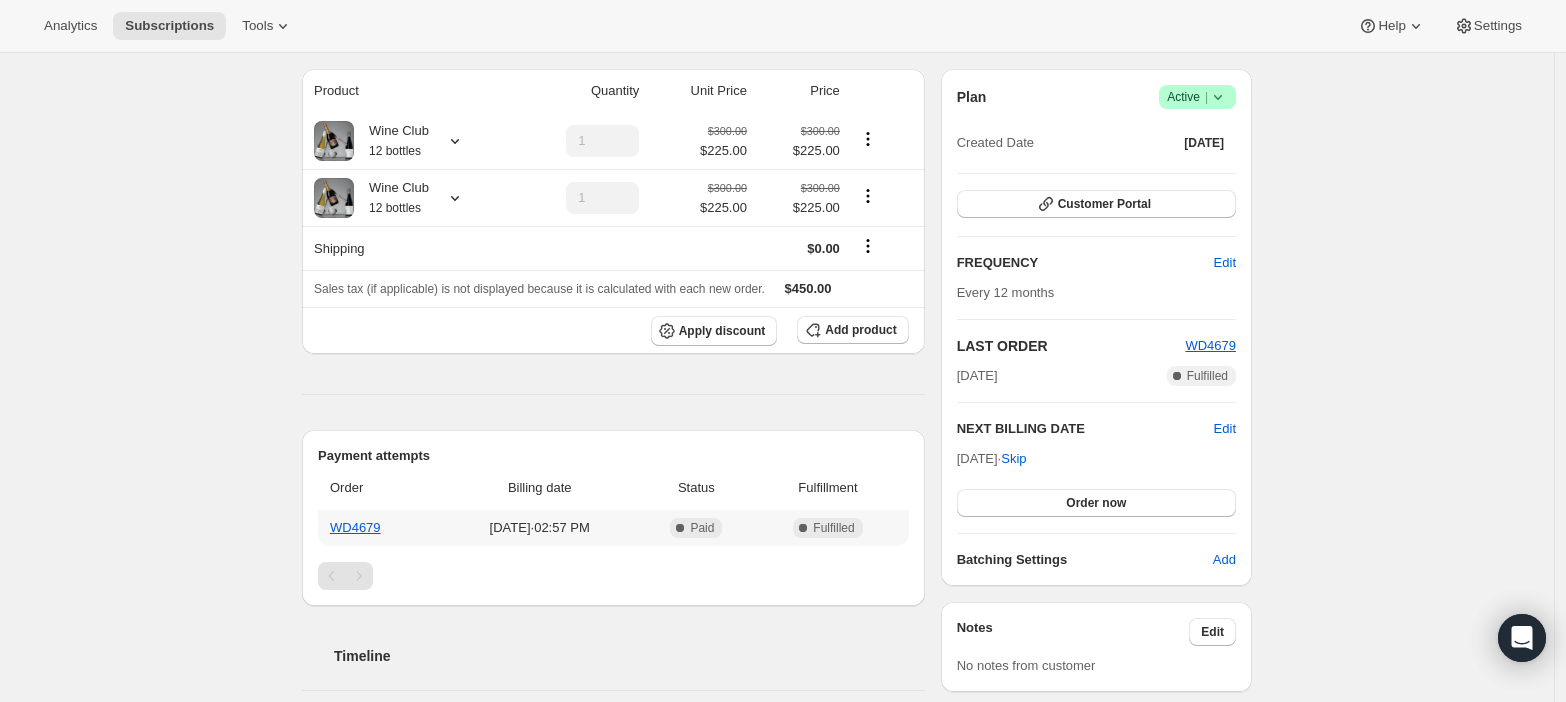 scroll, scrollTop: 0, scrollLeft: 0, axis: both 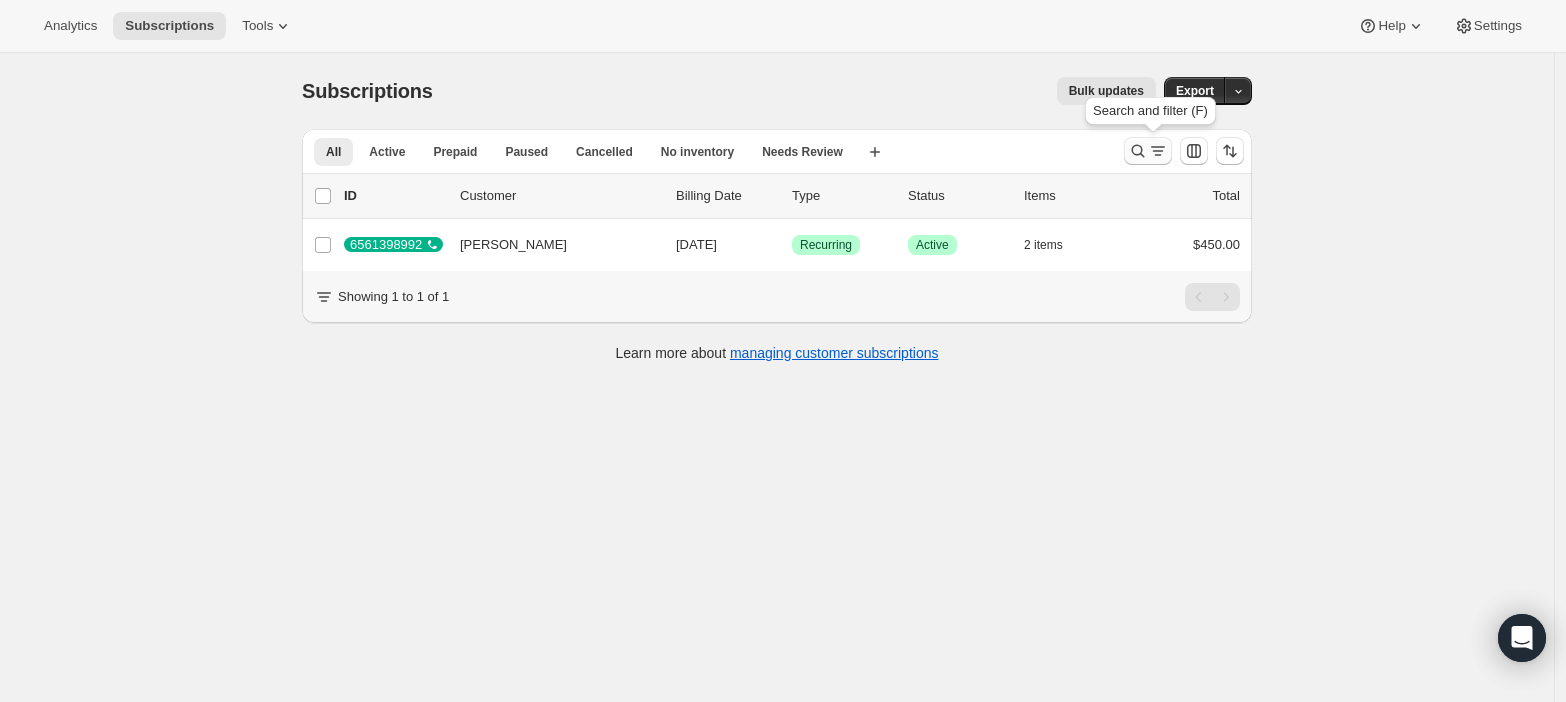click 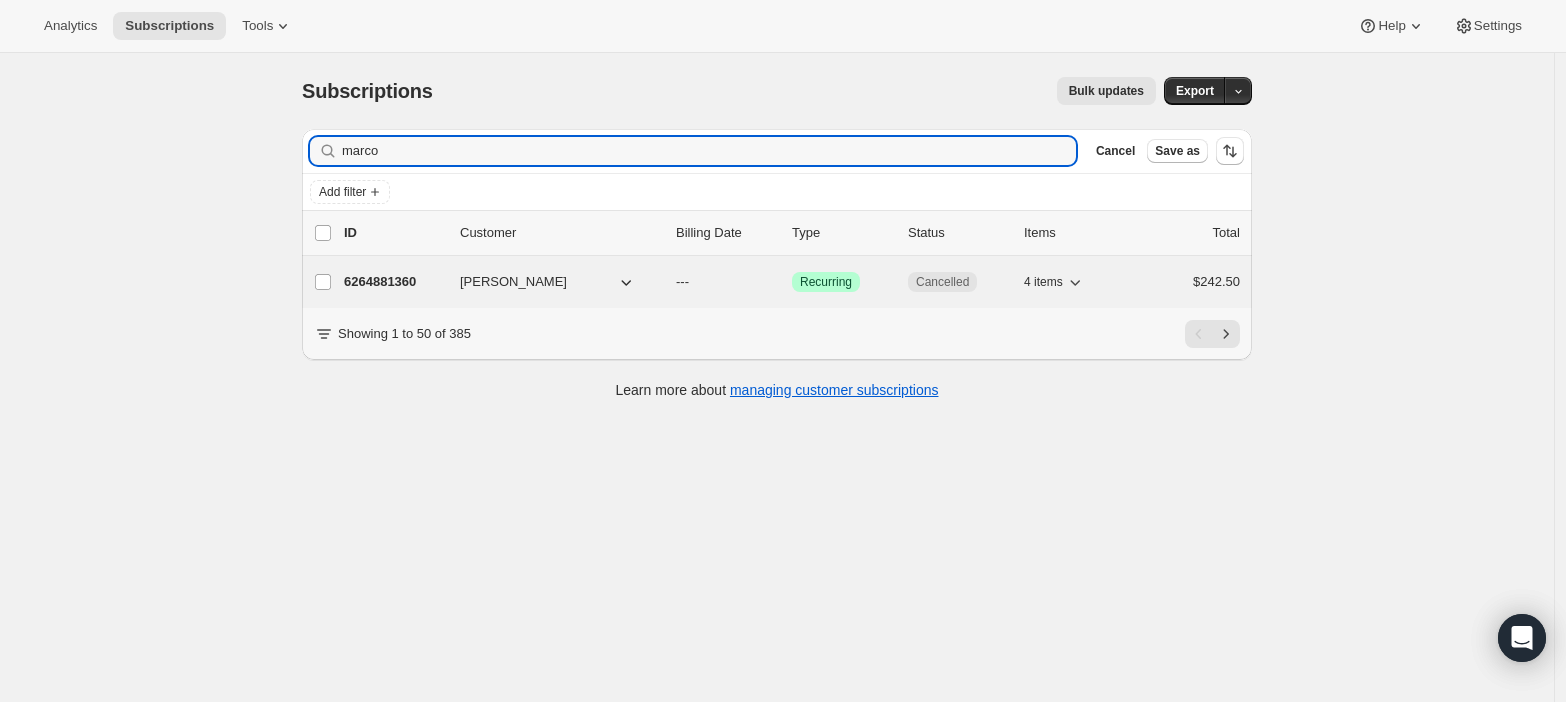 type on "marco" 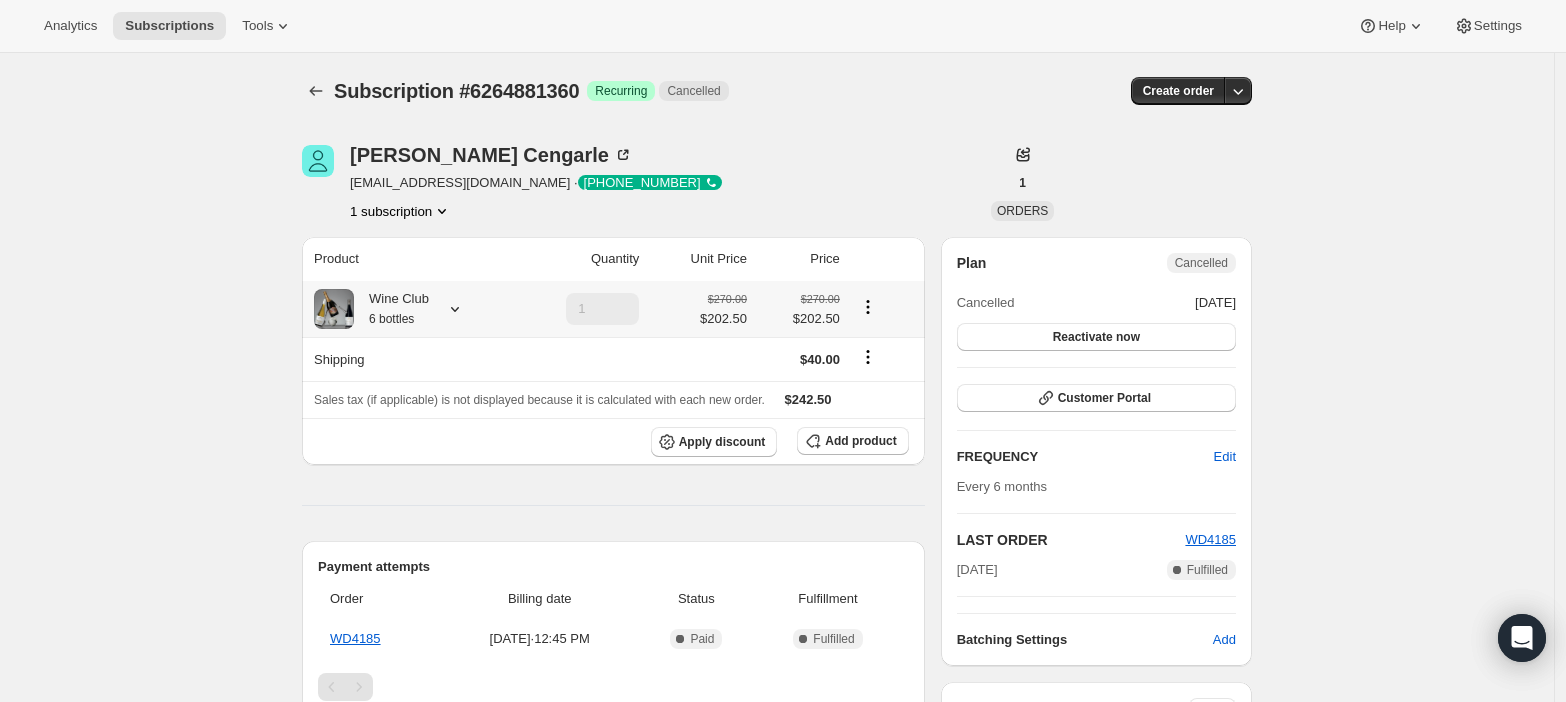 click 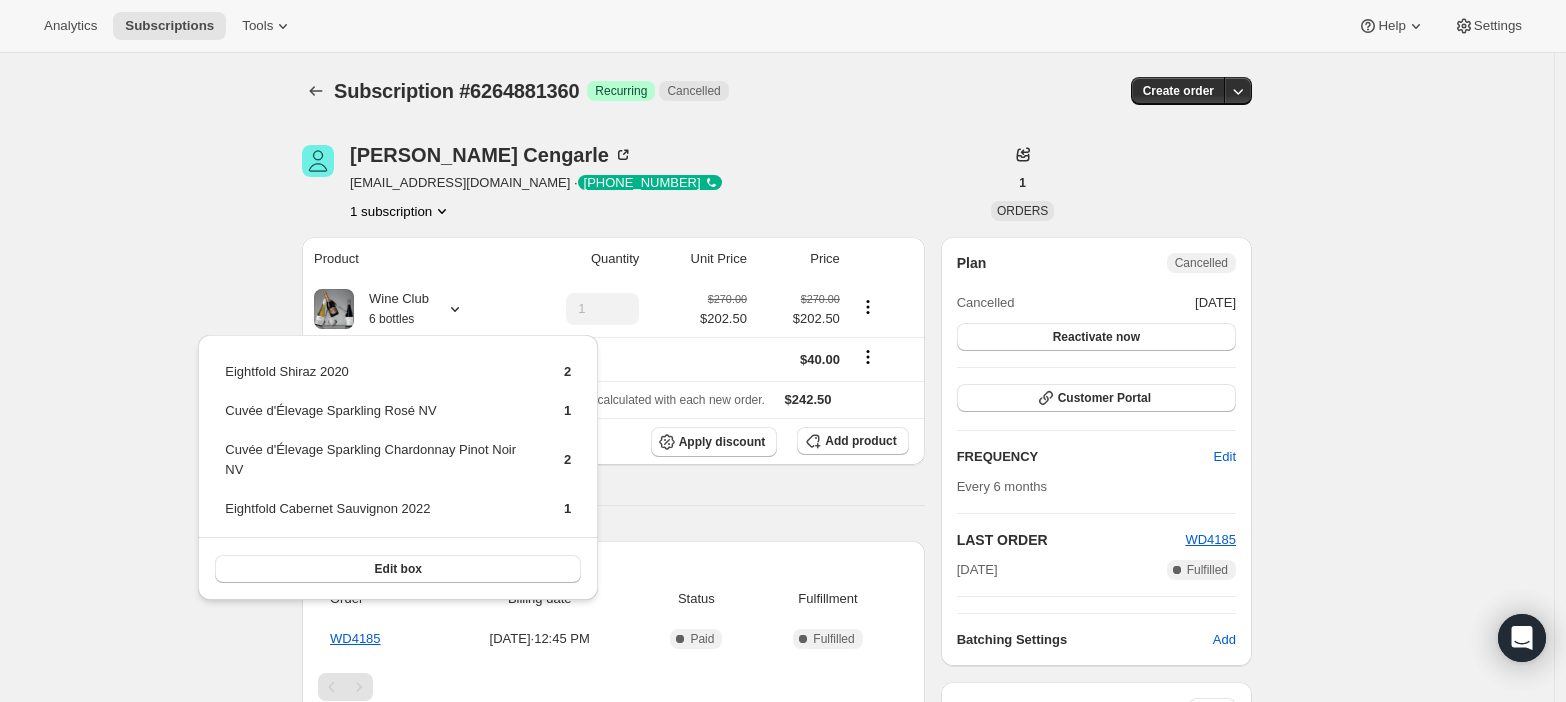 click on "Subscription #6264881360. This page is ready Subscription #6264881360 Success Recurring Cancelled Create order Marco   Cengarle m.cengarle@googlemail.com ·  +61475836835 1 subscription 1 ORDERS Product Quantity Unit Price Price Wine Club 6 bottles 1 $270.00 $202.50 $270.00 $202.50 Shipping $40.00 Sales tax (if applicable) is not displayed because it is calculated with each new order.   $242.50 Apply discount Add product Payment attempts Order Billing date Status Fulfillment WD4185 Dec 16, 2024  ·  12:45 PM  Complete Paid  Complete Fulfilled Timeline Jun 2, 2025 Marco Cengarle cancelled the subscription via Customer Portal.  01:22 PM No longer need No details provided Subscription reminder email sent via Awtomic email. 11:00 AM Dec 16, 2024 Marco Cengarle  created the subscription order.  View order 12:45 PM Plan Cancelled Cancelled Jun 2, 2025 Reactivate now Customer Portal FREQUENCY Edit Every 6 months LAST ORDER WD4185 Dec 16, 2024  Complete Fulfilled Batching Settings Add Notes Edit SHIPPING ADDRESS" at bounding box center (777, 633) 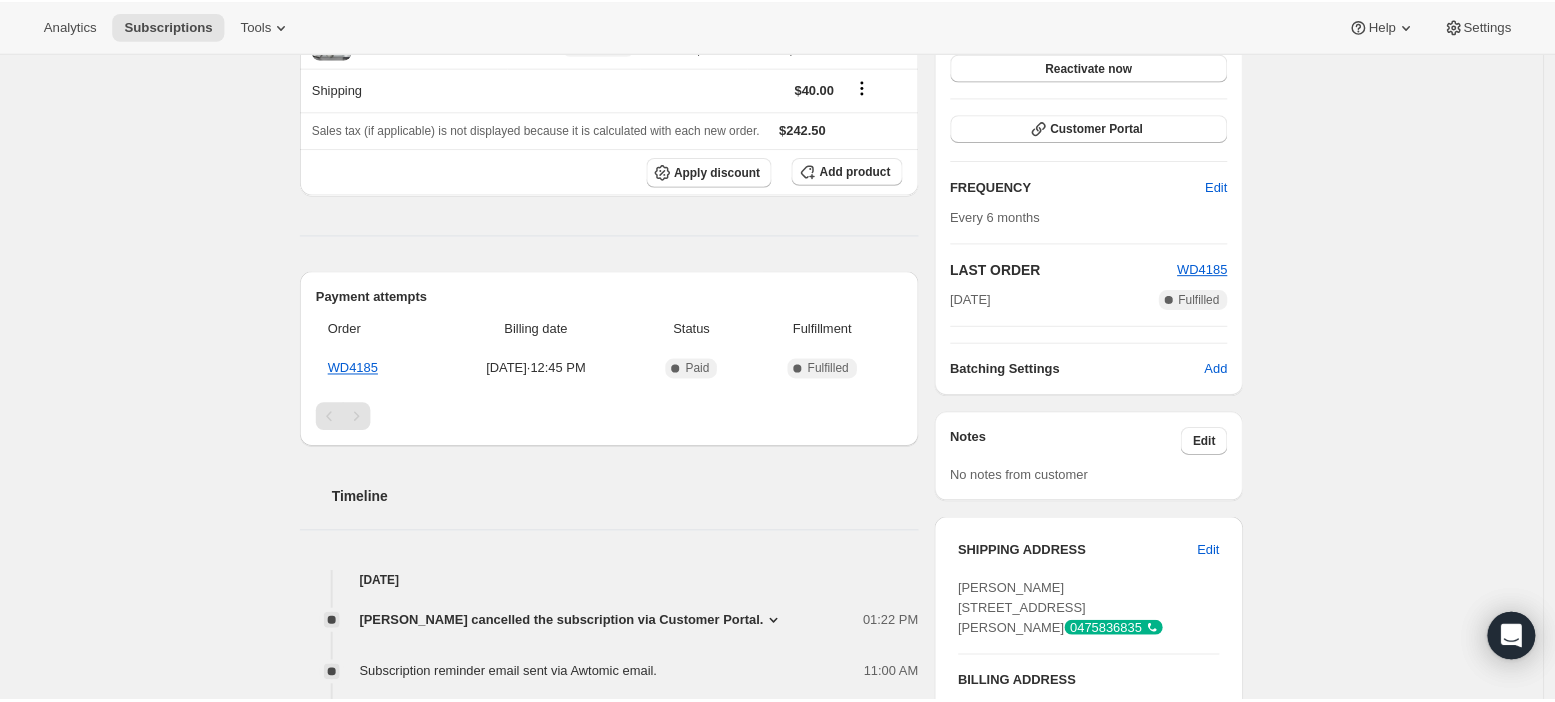 scroll, scrollTop: 0, scrollLeft: 0, axis: both 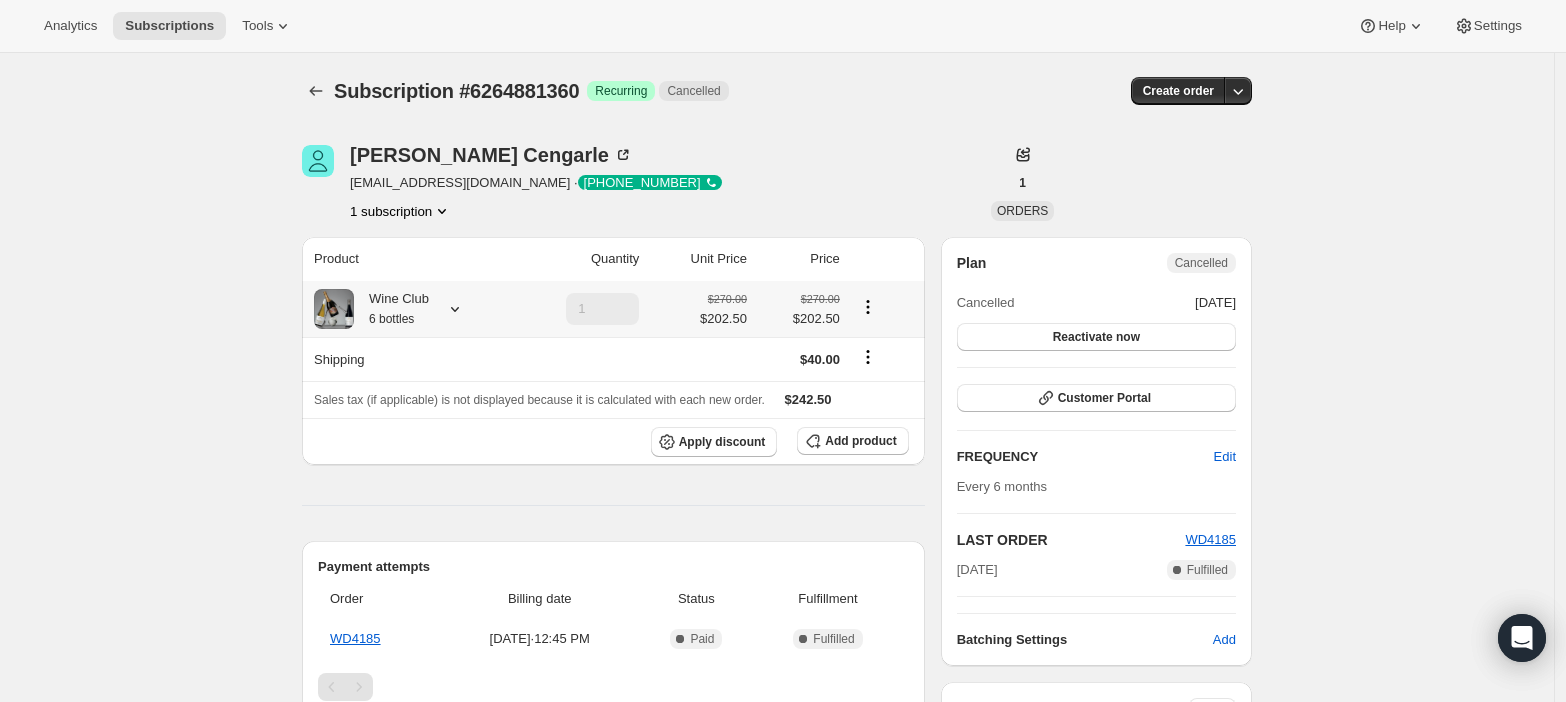 click 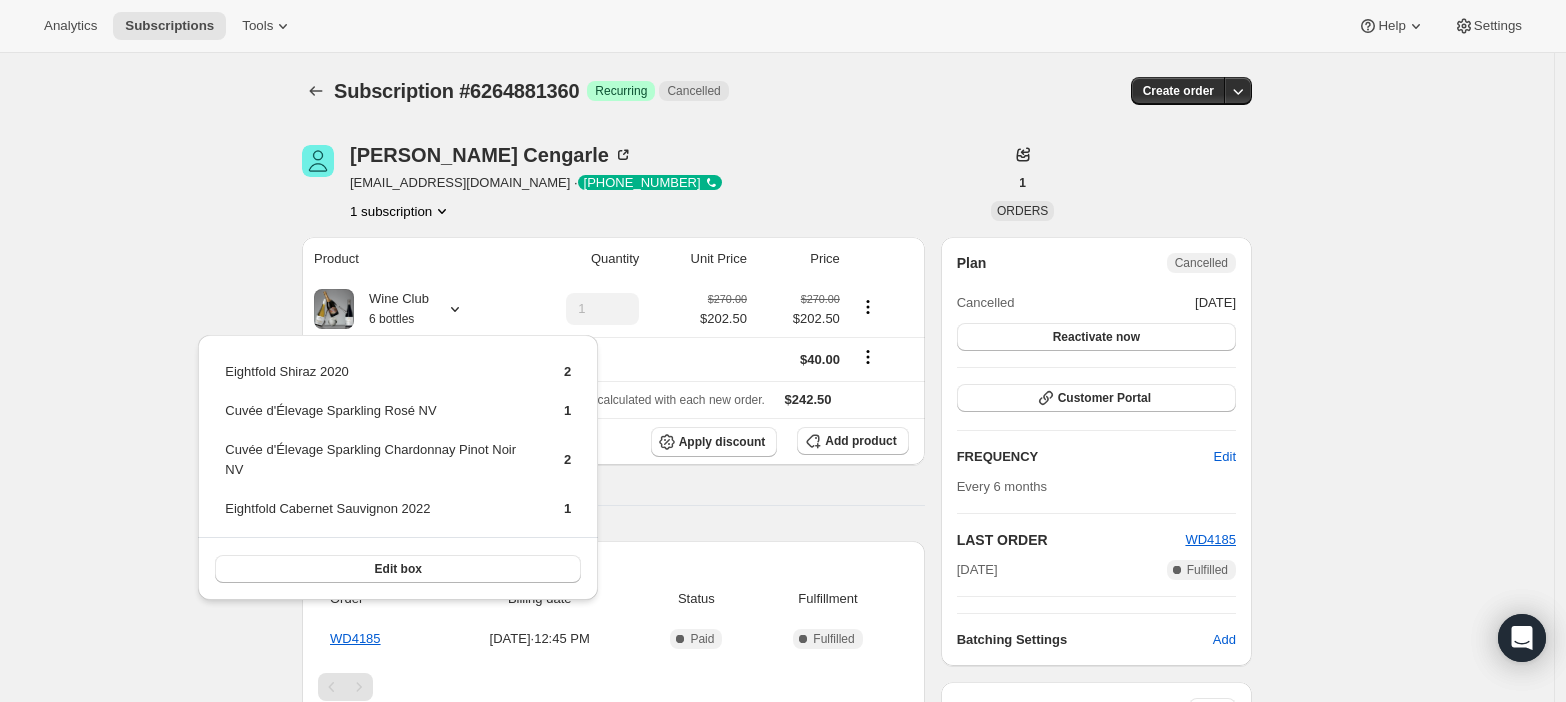 click on "Subscription #6264881360. This page is ready Subscription #6264881360 Success Recurring Cancelled Create order Marco   Cengarle m.cengarle@googlemail.com ·  +61475836835 1 subscription 1 ORDERS Product Quantity Unit Price Price Wine Club 6 bottles 1 $270.00 $202.50 $270.00 $202.50 Shipping $40.00 Sales tax (if applicable) is not displayed because it is calculated with each new order.   $242.50 Apply discount Add product Payment attempts Order Billing date Status Fulfillment WD4185 Dec 16, 2024  ·  12:45 PM  Complete Paid  Complete Fulfilled Timeline Jun 2, 2025 Marco Cengarle cancelled the subscription via Customer Portal.  01:22 PM No longer need No details provided Subscription reminder email sent via Awtomic email. 11:00 AM Dec 16, 2024 Marco Cengarle  created the subscription order.  View order 12:45 PM Plan Cancelled Cancelled Jun 2, 2025 Reactivate now Customer Portal FREQUENCY Edit Every 6 months LAST ORDER WD4185 Dec 16, 2024  Complete Fulfilled Batching Settings Add Notes Edit SHIPPING ADDRESS" at bounding box center (777, 633) 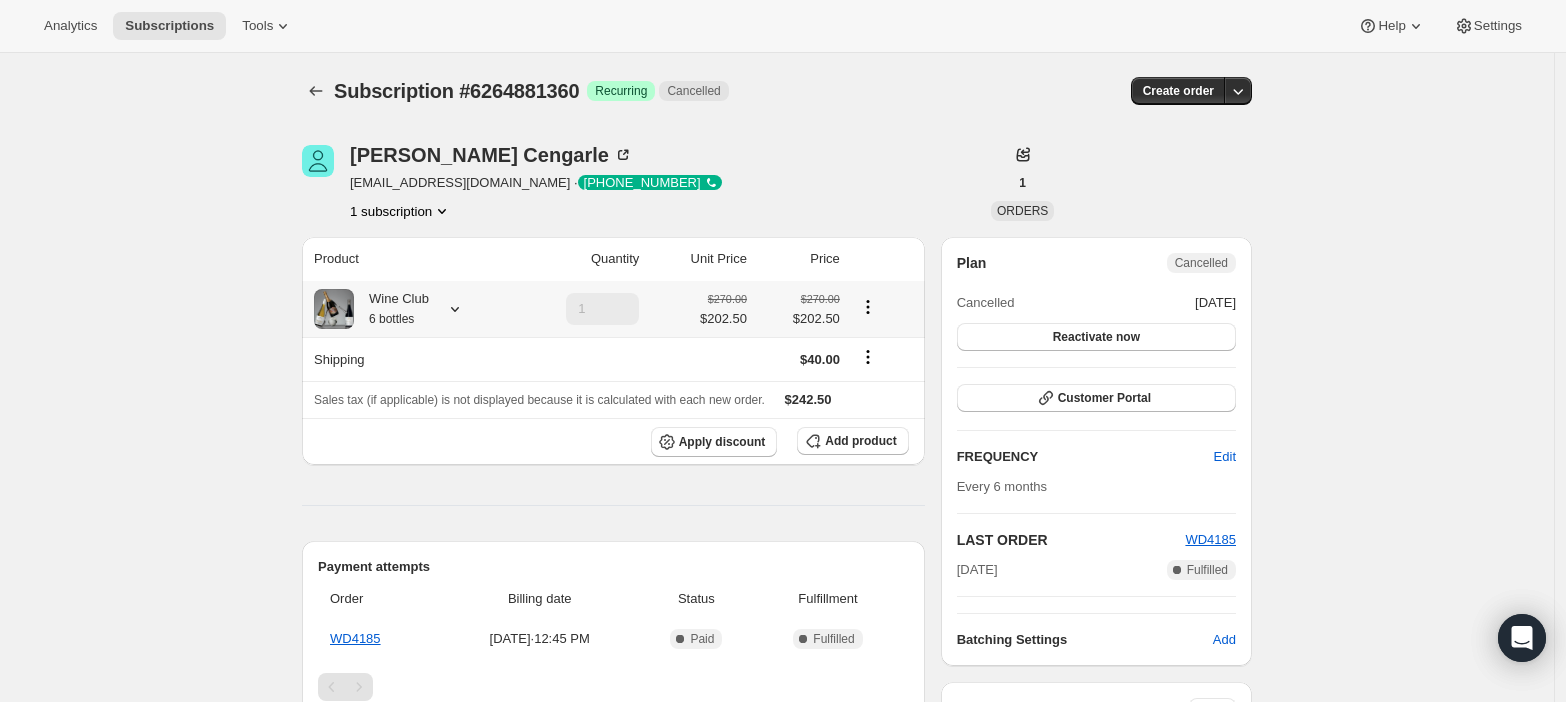 click on "Wine Club 6 bottles" at bounding box center (409, 309) 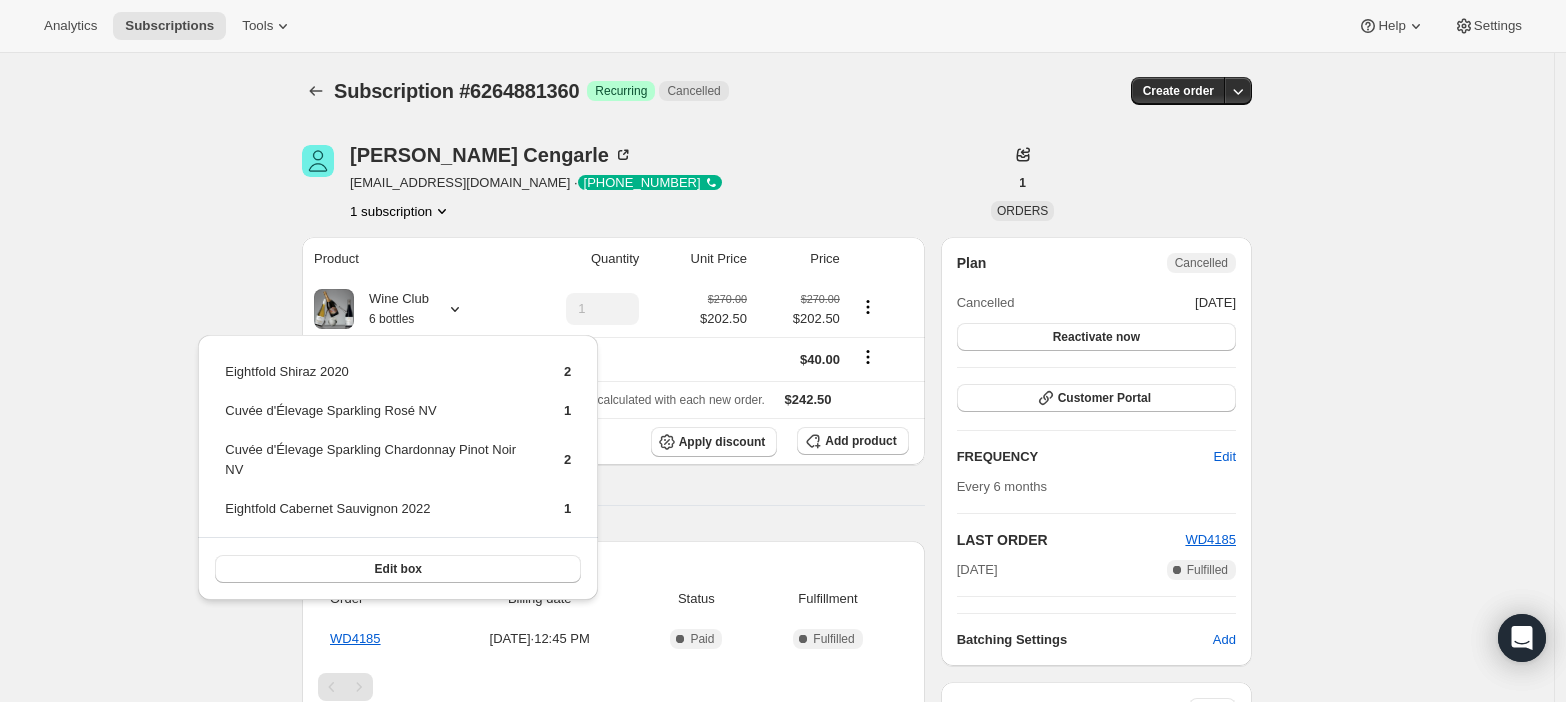 click on "Subscription #6264881360. This page is ready Subscription #6264881360 Success Recurring Cancelled Create order Marco   Cengarle m.cengarle@googlemail.com ·  +61475836835 1 subscription 1 ORDERS Product Quantity Unit Price Price Wine Club 6 bottles 1 $270.00 $202.50 $270.00 $202.50 Shipping $40.00 Sales tax (if applicable) is not displayed because it is calculated with each new order.   $242.50 Apply discount Add product Payment attempts Order Billing date Status Fulfillment WD4185 Dec 16, 2024  ·  12:45 PM  Complete Paid  Complete Fulfilled Timeline Jun 2, 2025 Marco Cengarle cancelled the subscription via Customer Portal.  01:22 PM No longer need No details provided Subscription reminder email sent via Awtomic email. 11:00 AM Dec 16, 2024 Marco Cengarle  created the subscription order.  View order 12:45 PM Plan Cancelled Cancelled Jun 2, 2025 Reactivate now Customer Portal FREQUENCY Edit Every 6 months LAST ORDER WD4185 Dec 16, 2024  Complete Fulfilled Batching Settings Add Notes Edit SHIPPING ADDRESS" at bounding box center (777, 633) 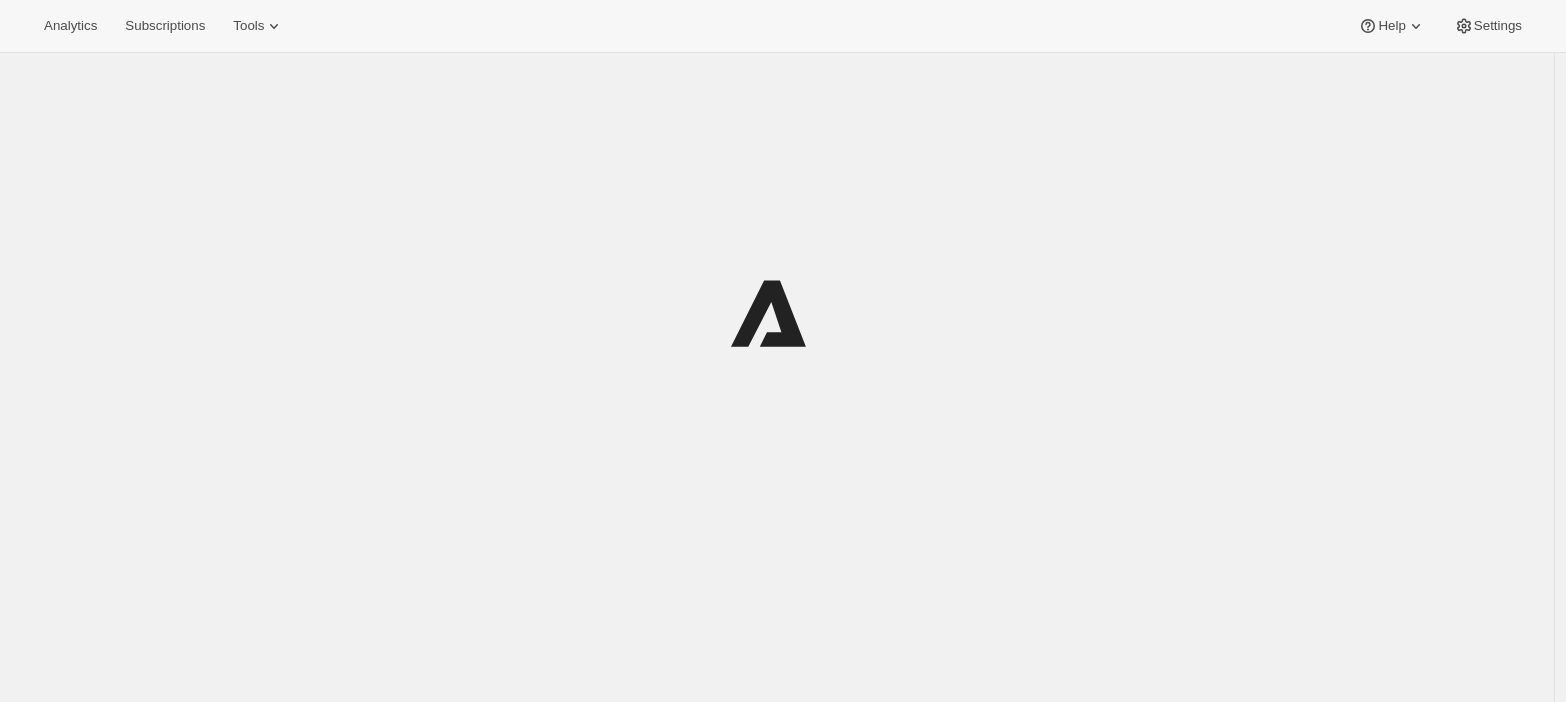 scroll, scrollTop: 0, scrollLeft: 0, axis: both 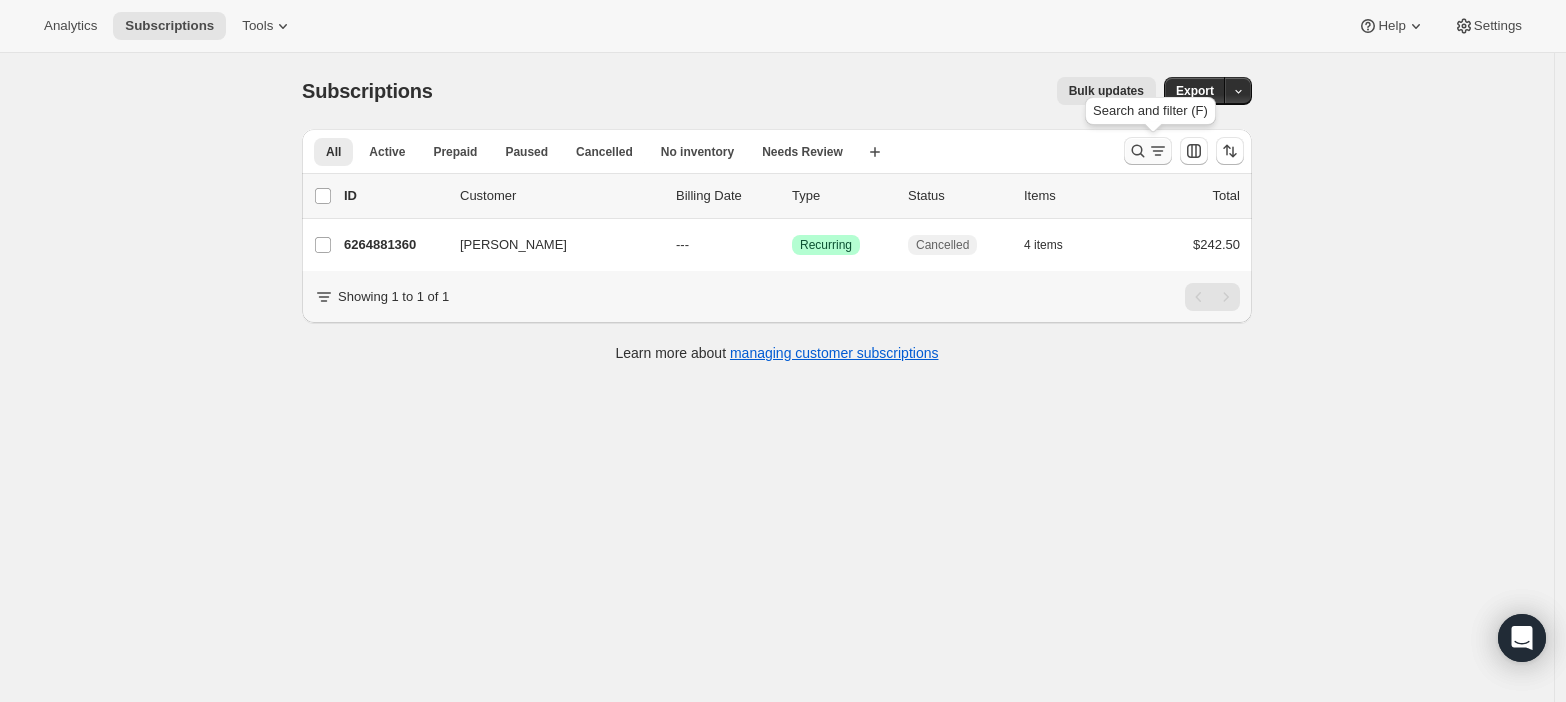 click 